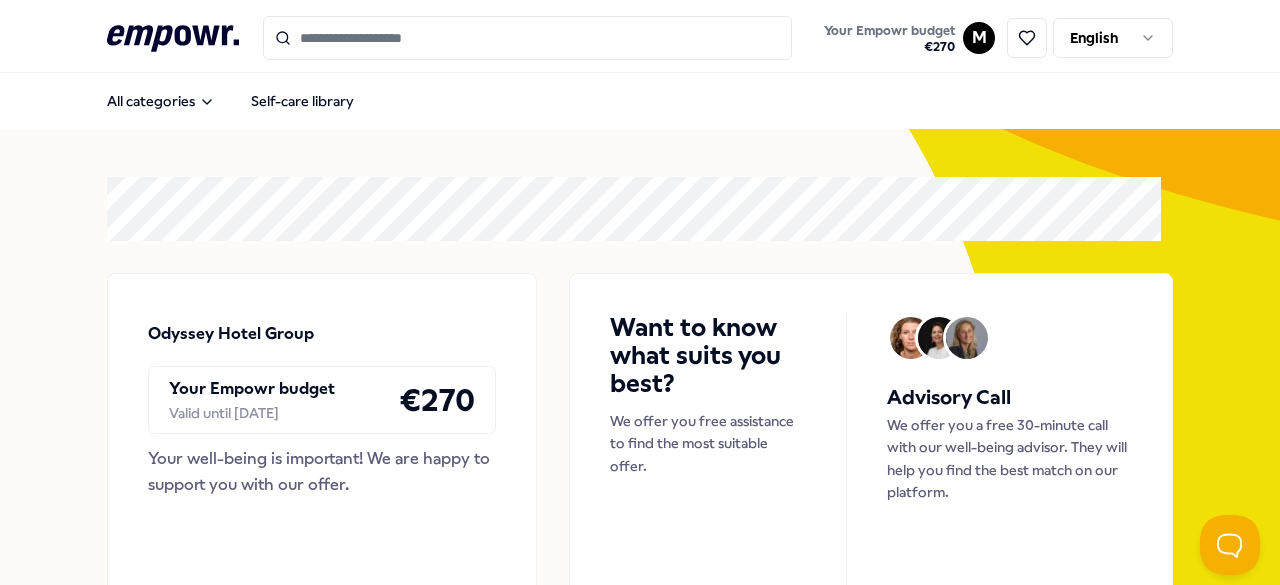 scroll, scrollTop: 0, scrollLeft: 0, axis: both 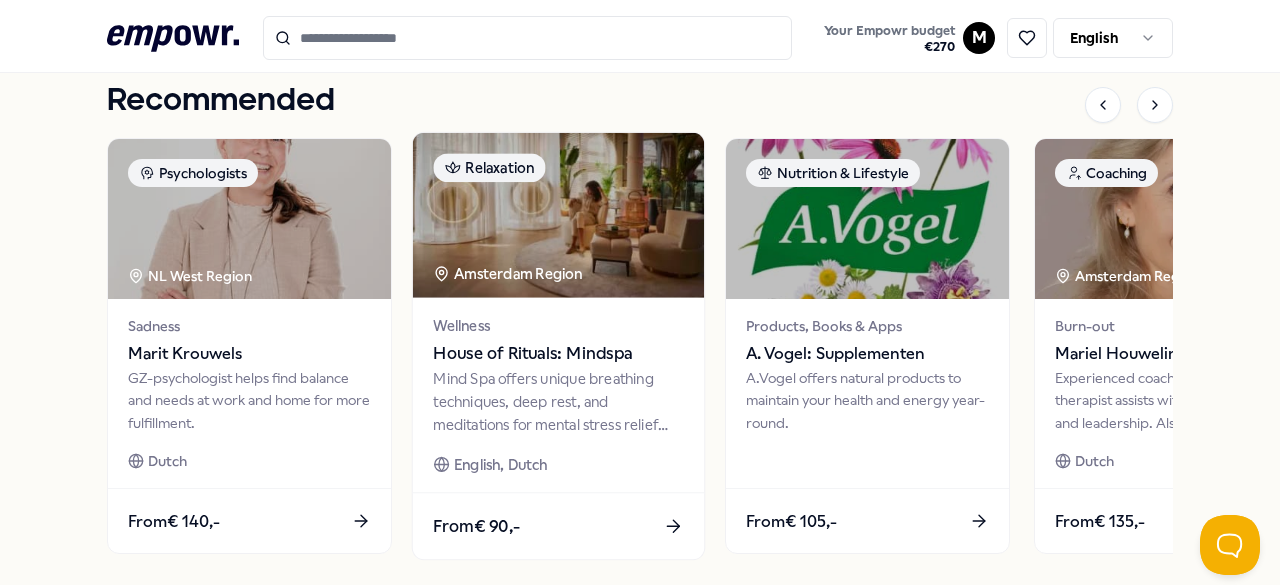 click on "From  € 90,-" at bounding box center (476, 526) 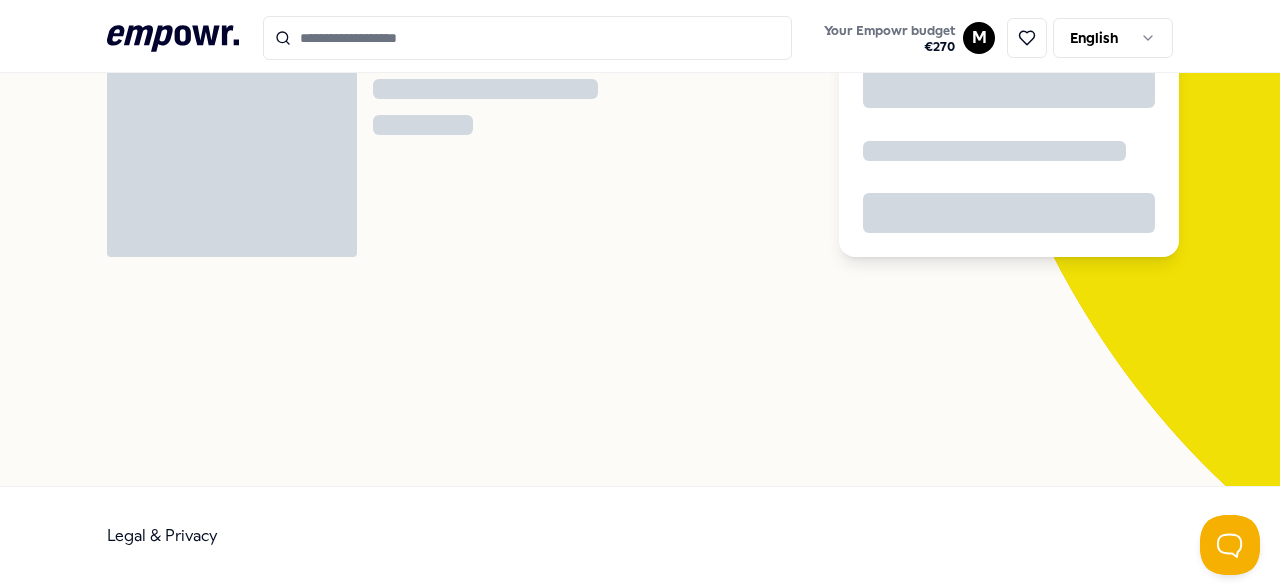 scroll, scrollTop: 129, scrollLeft: 0, axis: vertical 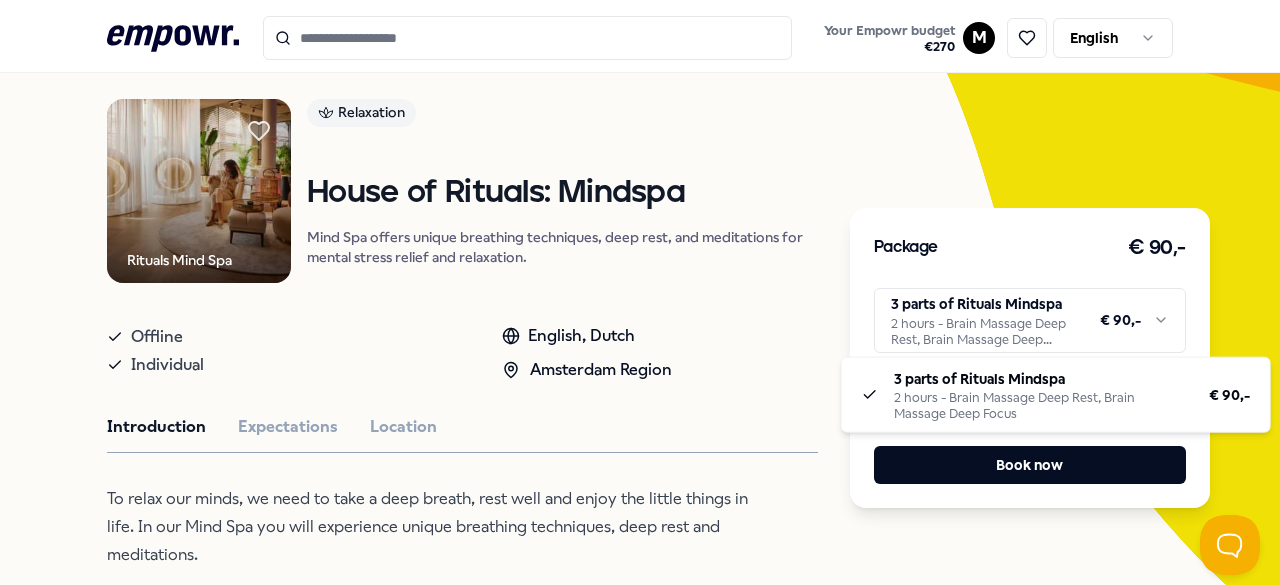 click on "House of Rituals: Mindspa Mind Spa offers unique breathing techniques, deep rest, and meditations for mental stress relief and relaxation. Offline Individual English, Dutch Amsterdam Region Introduction Expectations Location To relax our minds, we need to take a deep breath, rest well and enjoy the little things in life. In our Mind Spa you will experience unique breathing techniques, deep rest and meditations. At House of Rituals we have developed very unique sessions using scientifically based techniques for mental stress relief and relaxation. Dive into the world of the world's first Mind Spa and discover what it can offer you. Recommended Psychologists [STATE] West Region Sadness [PERSON] GZ-psychologist helps find balance and needs at work and work and home for more fulfillment. Dutch From € 140,- Relaxation Amsterdam Region Wellness House of Rituals: Mindspa" at bounding box center [640, 292] 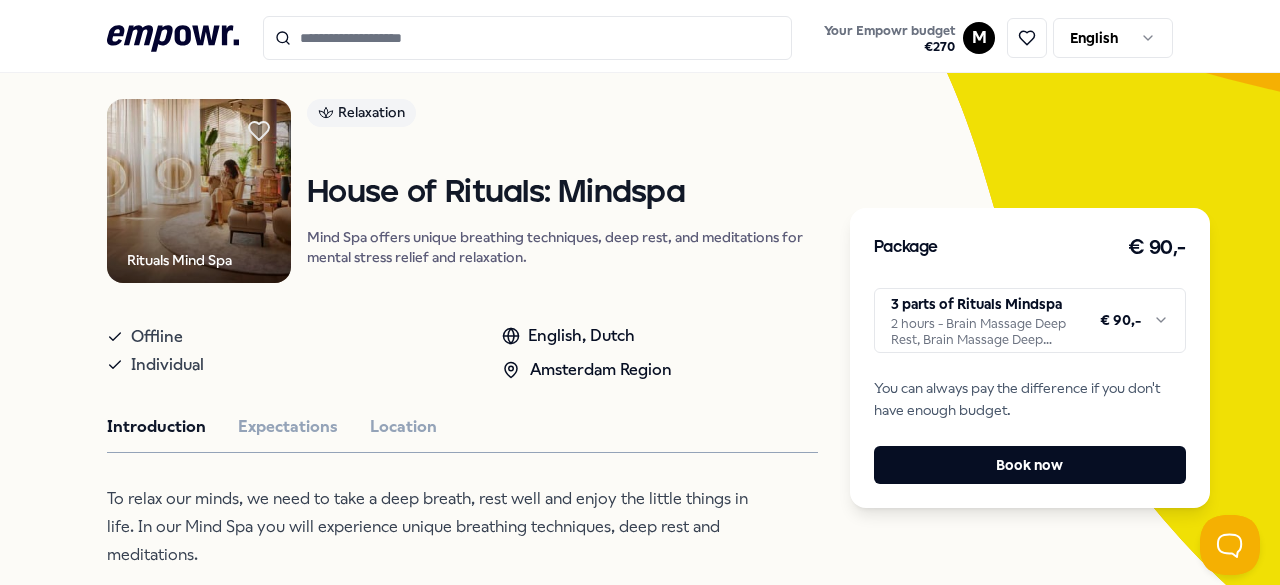 click on "House of Rituals: Mindspa Mind Spa offers unique breathing techniques, deep rest, and meditations for mental stress relief and relaxation. Offline Individual English, Dutch Amsterdam Region Introduction Expectations Location To relax our minds, we need to take a deep breath, rest well and enjoy the little things in life. In our Mind Spa you will experience unique breathing techniques, deep rest and meditations. At House of Rituals we have developed very unique sessions using scientifically based techniques for mental stress relief and relaxation. Dive into the world of the world's first Mind Spa and discover what it can offer you. Recommended Psychologists [STATE] West Region Sadness [PERSON] GZ-psychologist helps find balance and needs at work and work and home for more fulfillment. Dutch From € 140,- Relaxation Amsterdam Region Wellness House of Rituals: Mindspa" at bounding box center (640, 292) 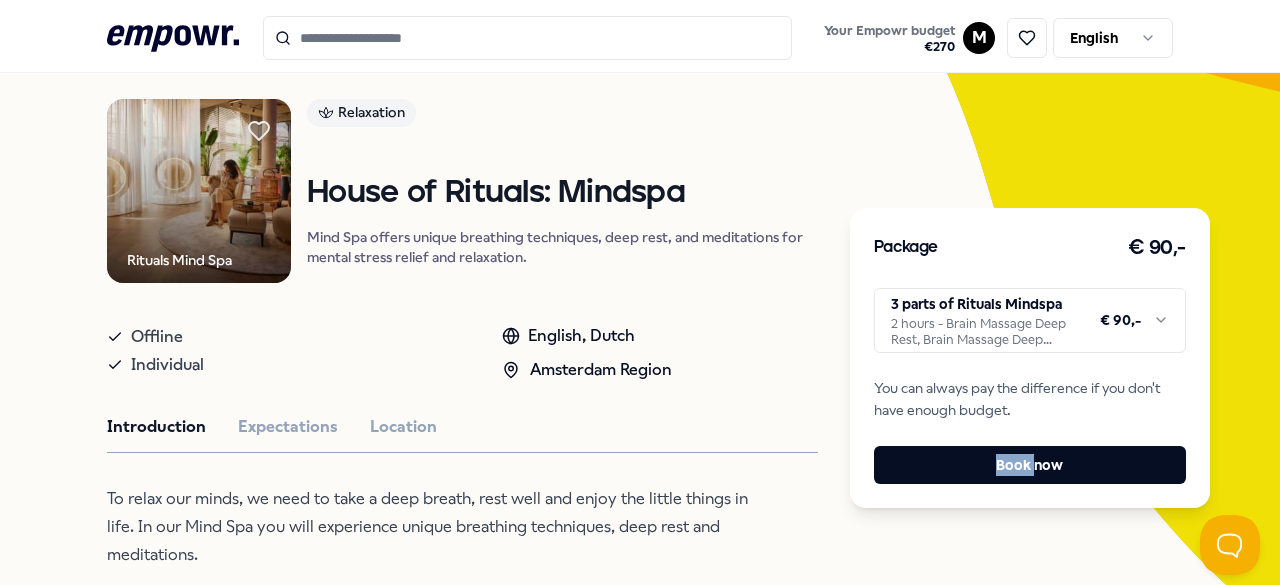 click on "House of Rituals: Mindspa Mind Spa offers unique breathing techniques, deep rest, and meditations for mental stress relief and relaxation. Offline Individual English, Dutch Amsterdam Region Introduction Expectations Location To relax our minds, we need to take a deep breath, rest well and enjoy the little things in life. In our Mind Spa you will experience unique breathing techniques, deep rest and meditations. At House of Rituals we have developed very unique sessions using scientifically based techniques for mental stress relief and relaxation. Dive into the world of the world's first Mind Spa and discover what it can offer you. Recommended Psychologists [STATE] West Region Sadness [PERSON] GZ-psychologist helps find balance and needs at work and work and home for more fulfillment. Dutch From € 140,- Relaxation Amsterdam Region Wellness House of Rituals: Mindspa" at bounding box center [640, 292] 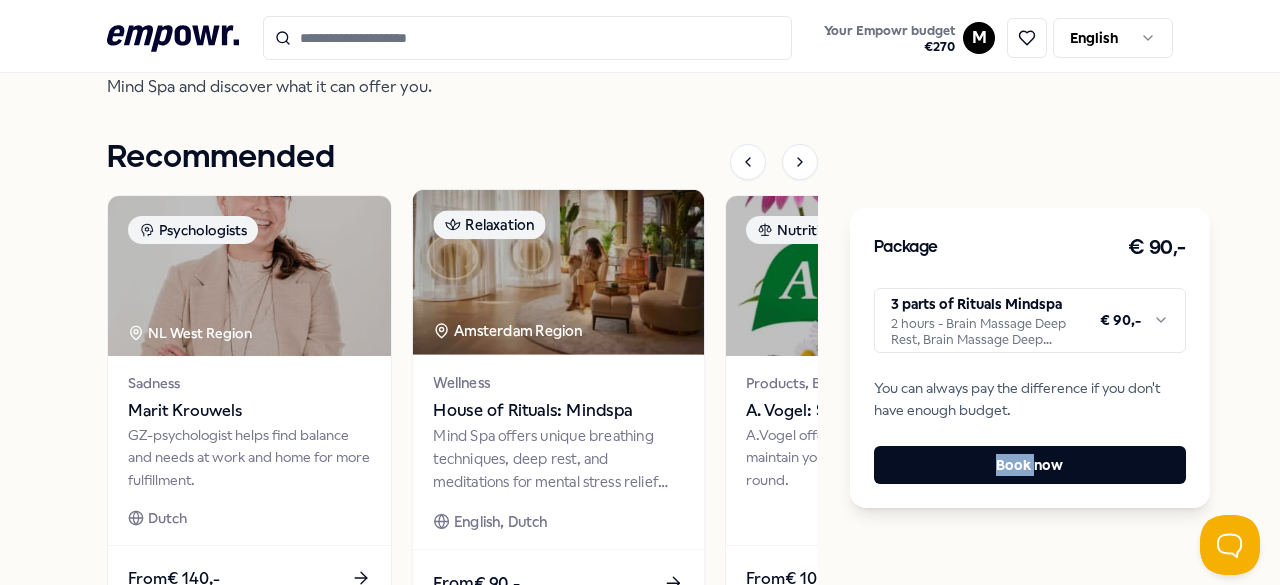 scroll, scrollTop: 871, scrollLeft: 0, axis: vertical 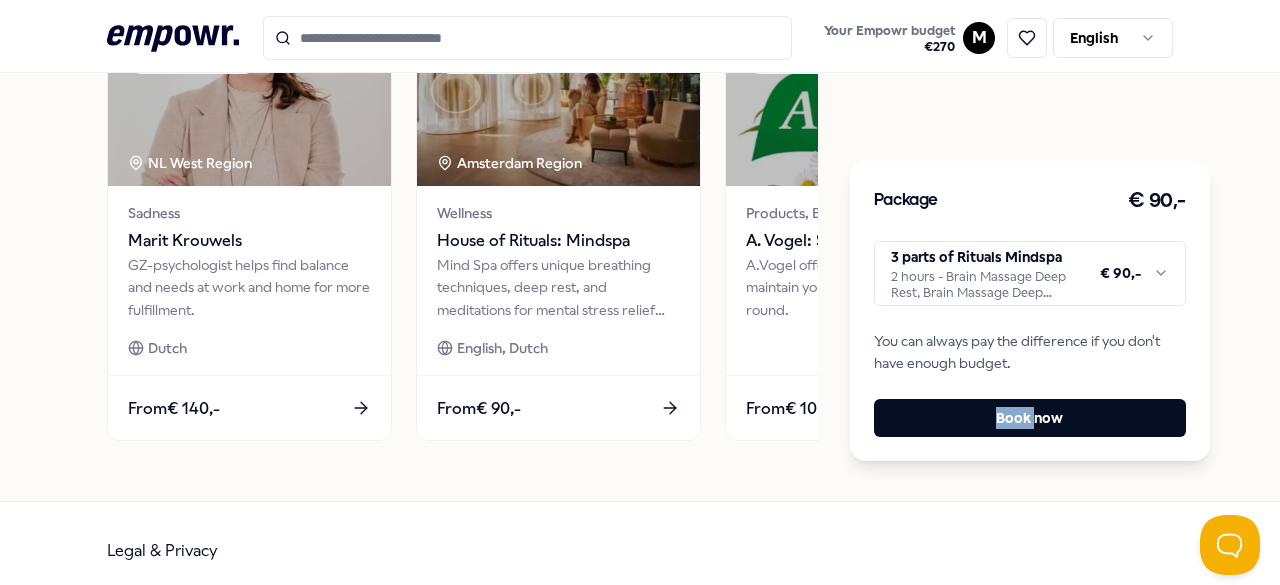 click on ".empowr-logo_svg__cls-1{fill:#03032f}" 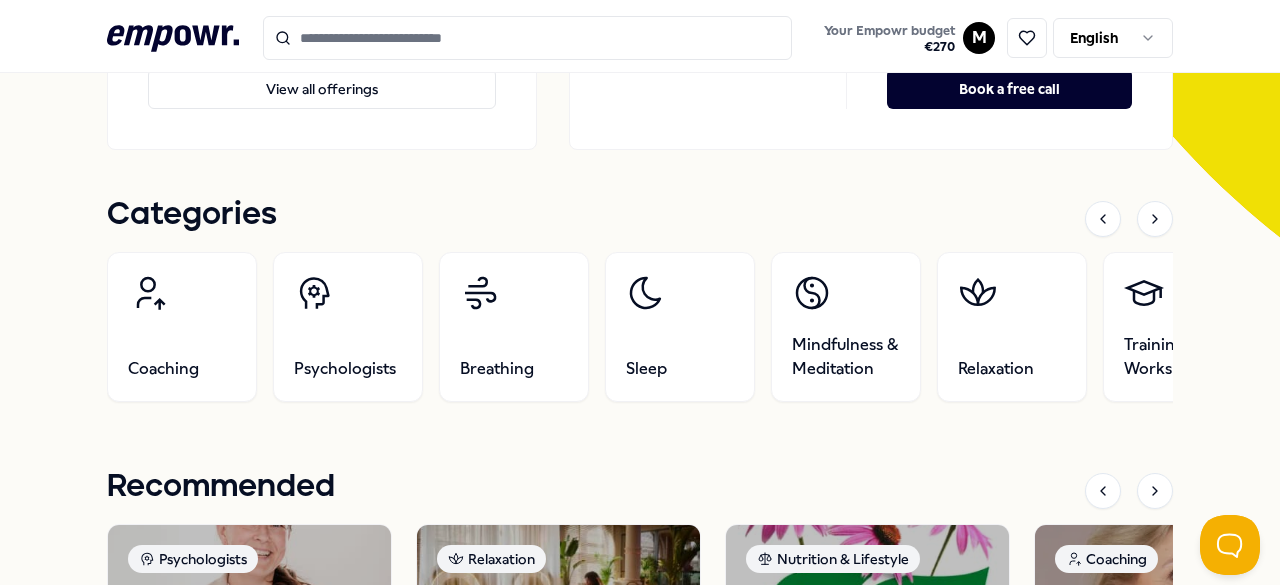 scroll, scrollTop: 548, scrollLeft: 0, axis: vertical 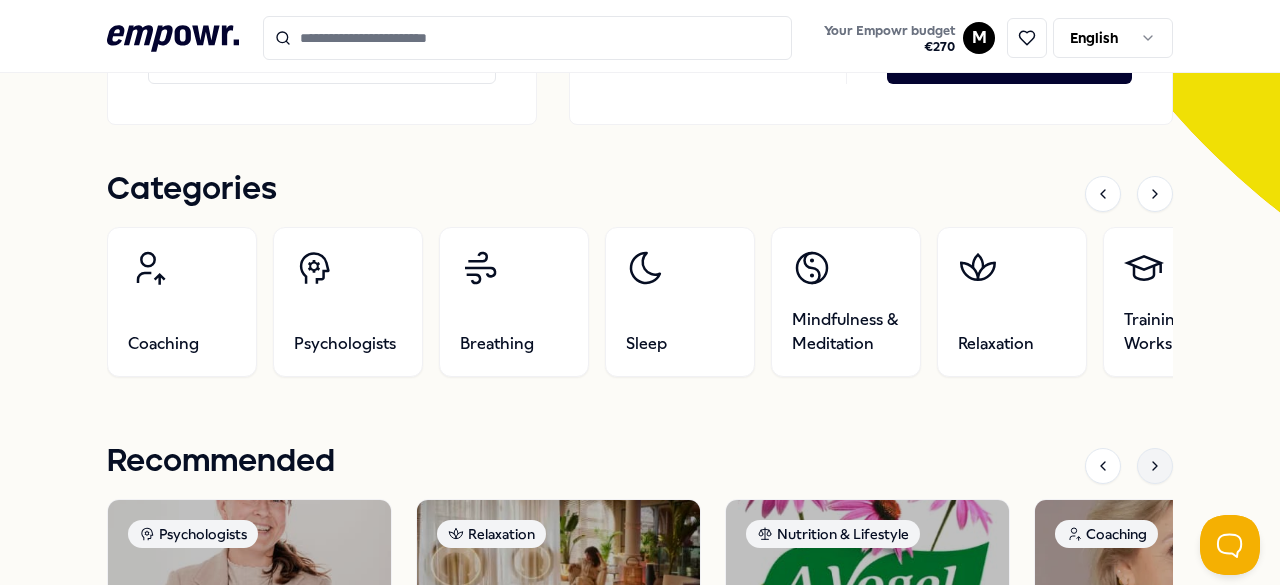 click 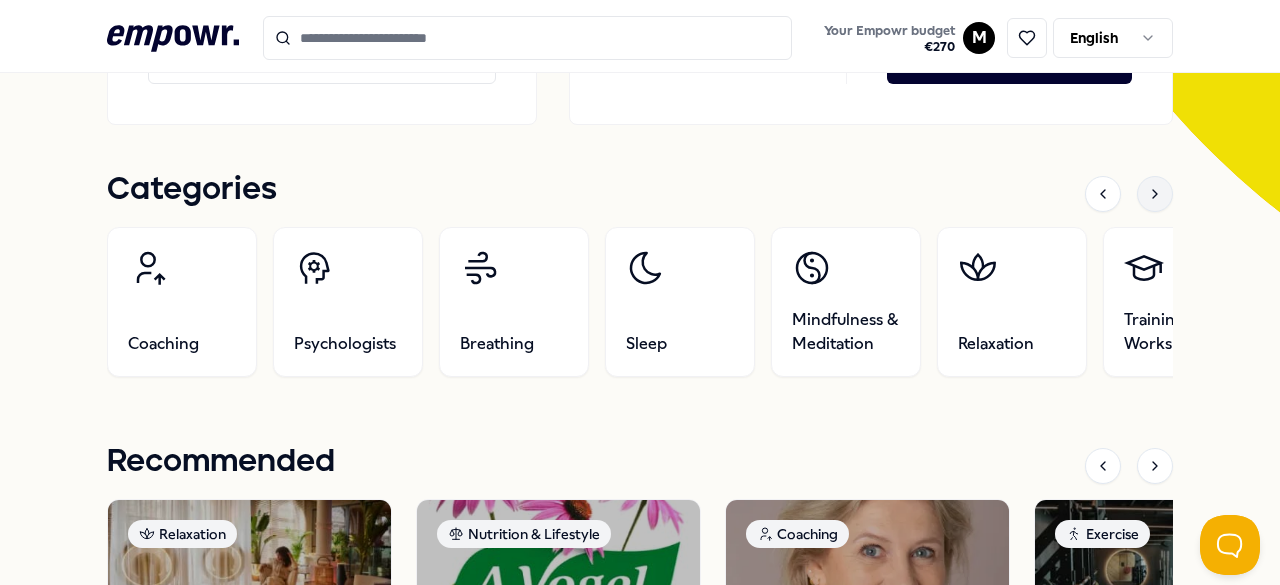 click 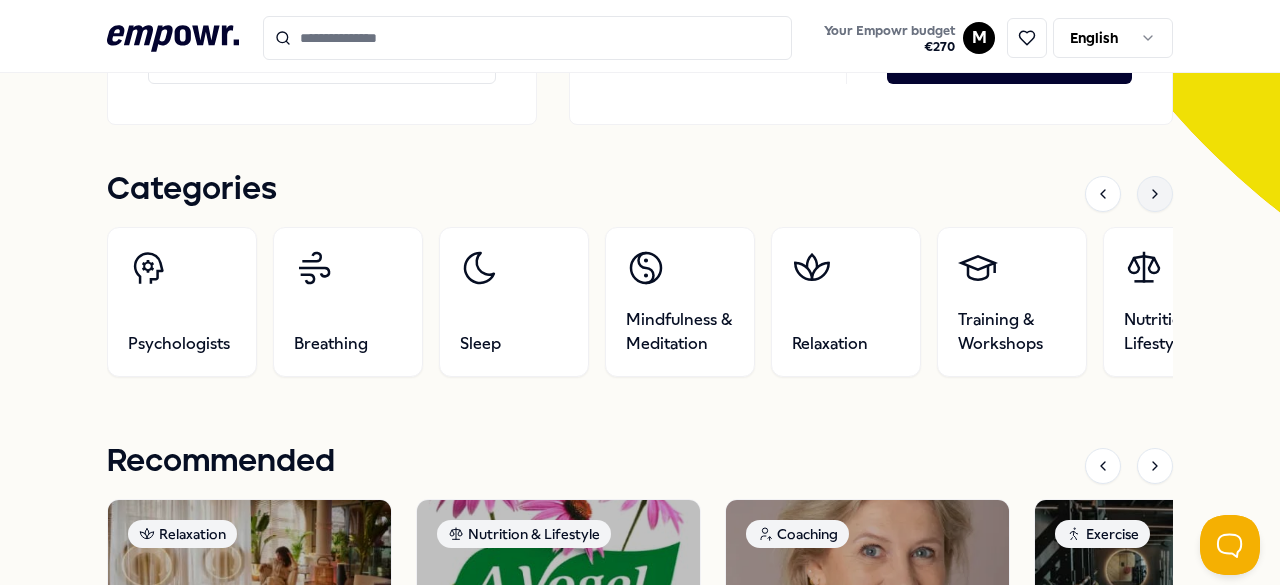 click 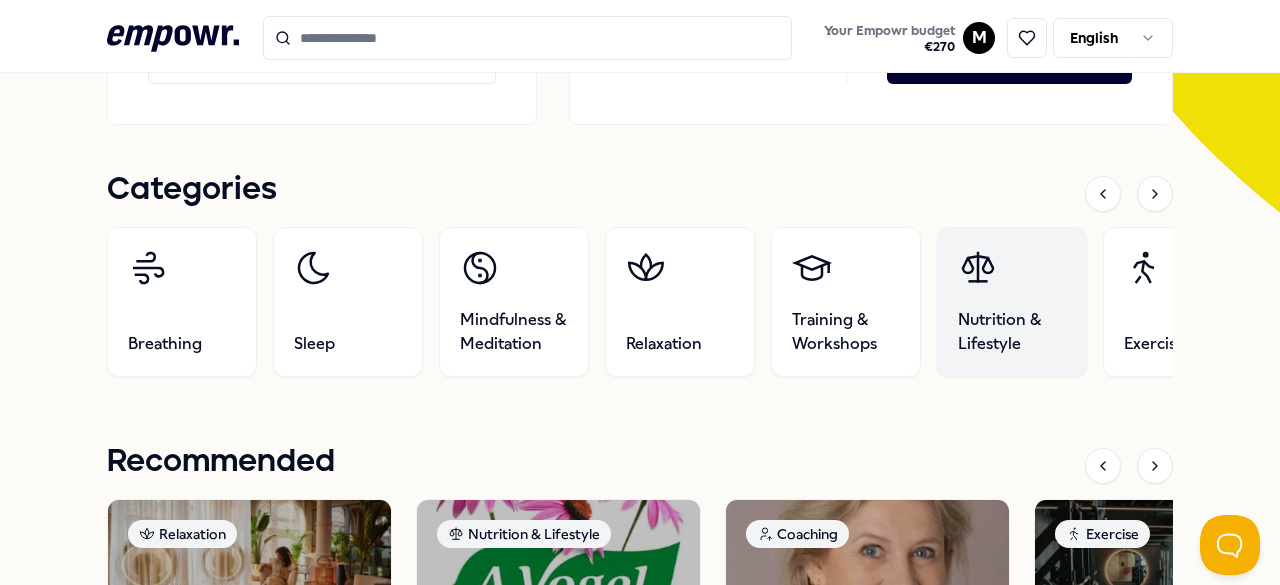 click on "Nutrition & Lifestyle" at bounding box center (1012, 302) 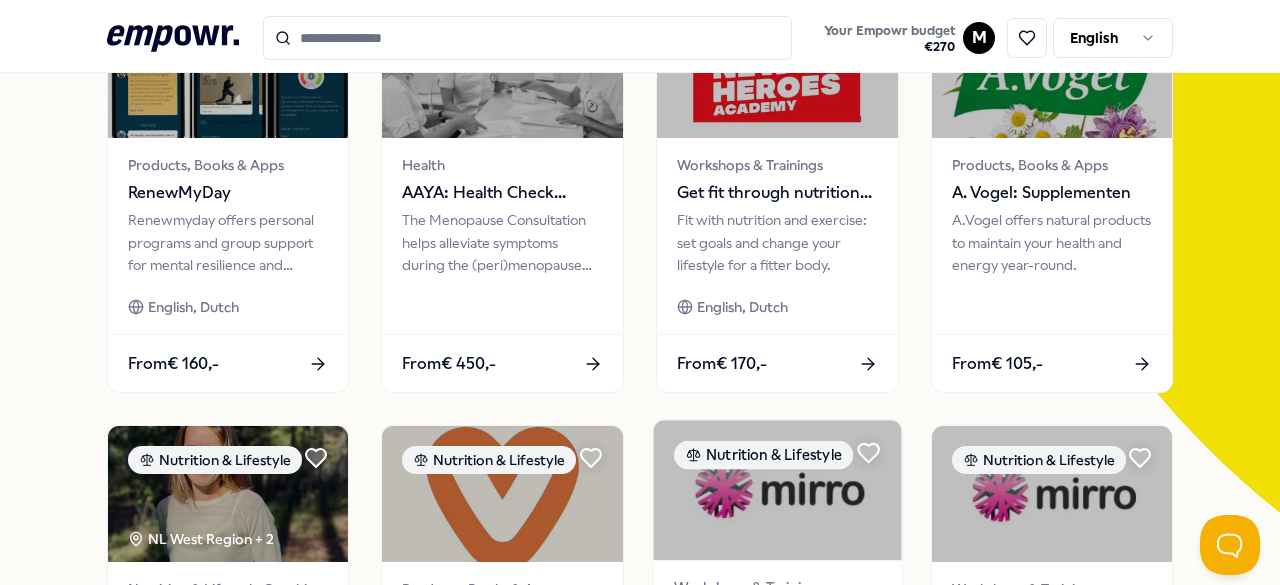 scroll, scrollTop: 0, scrollLeft: 0, axis: both 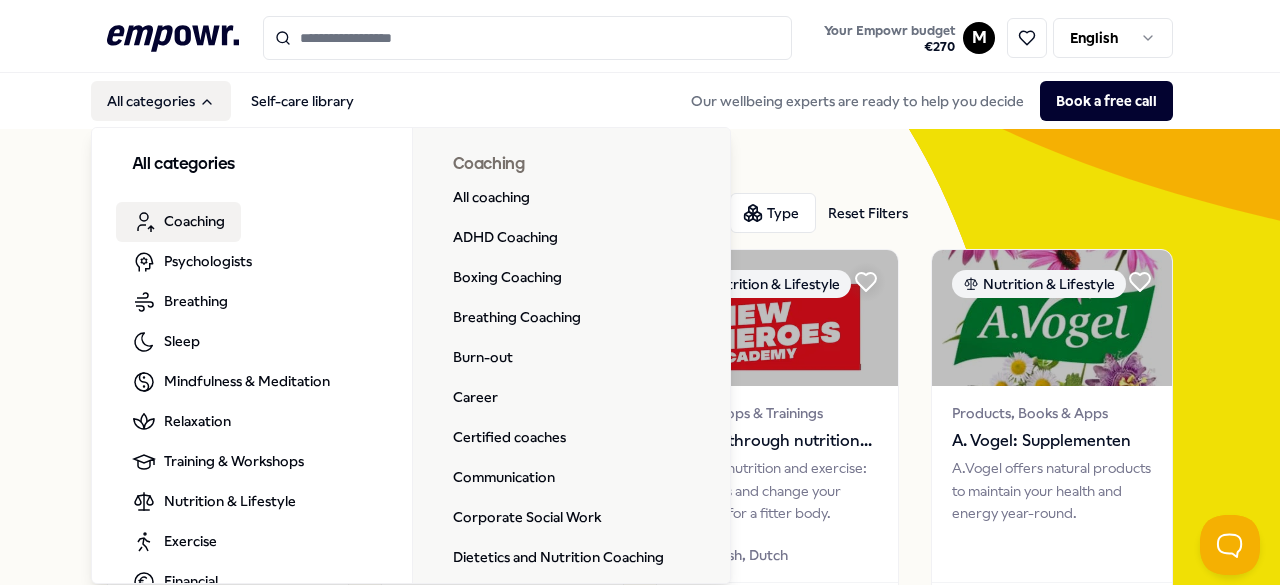 click on "All categories" at bounding box center (161, 101) 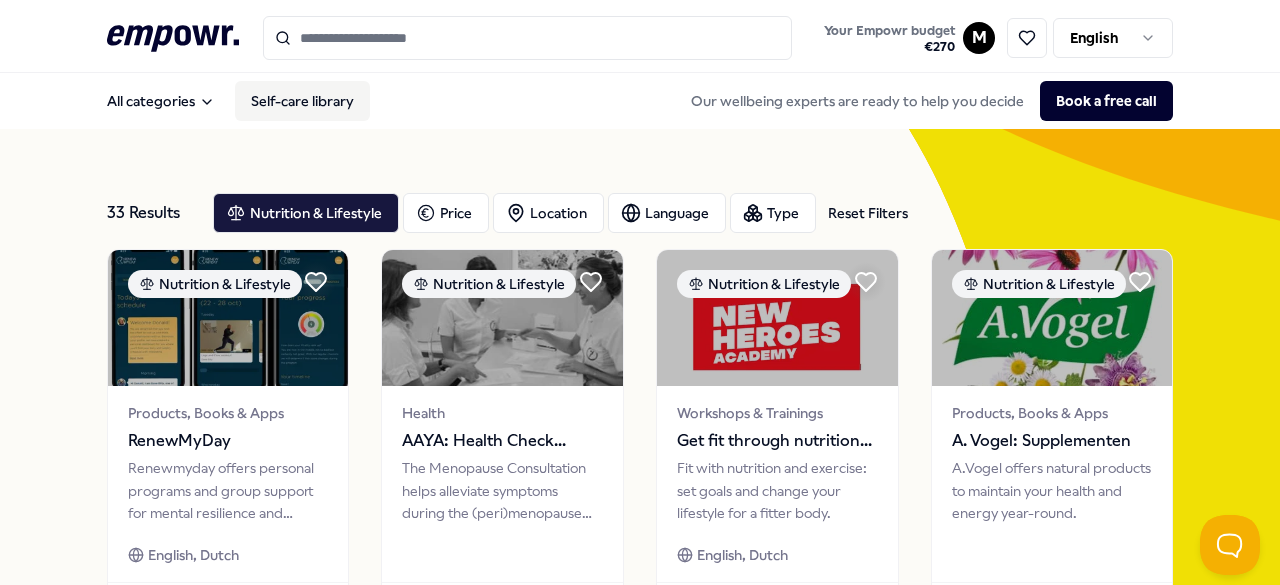 click on "Self-care library" at bounding box center [302, 101] 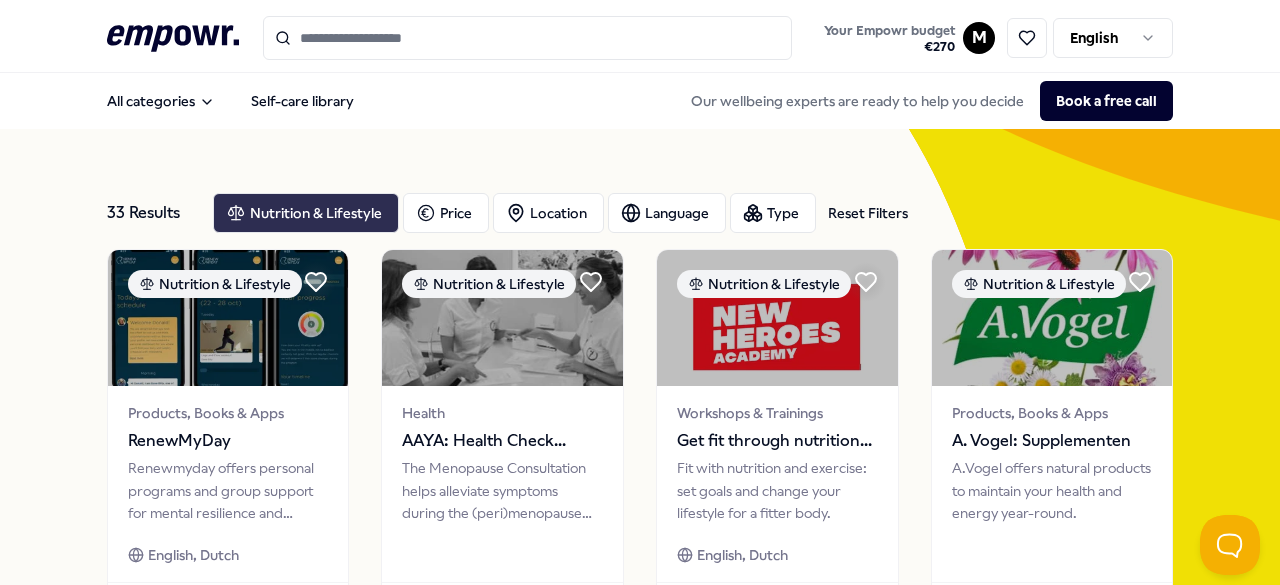 click on "Nutrition & Lifestyle" at bounding box center (306, 213) 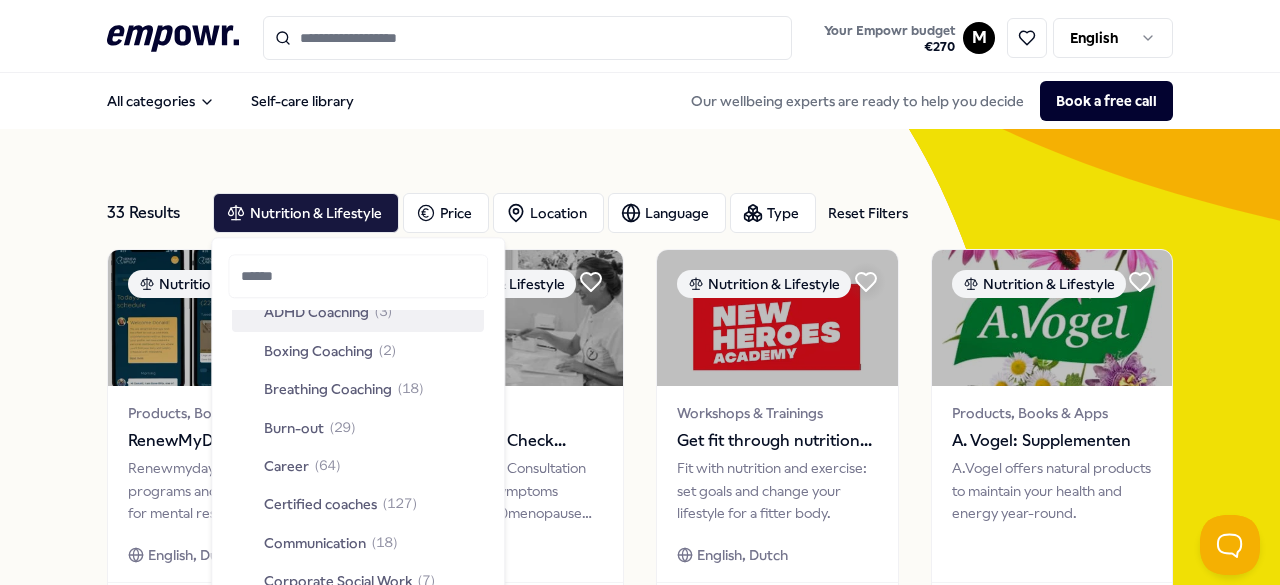 scroll, scrollTop: 0, scrollLeft: 0, axis: both 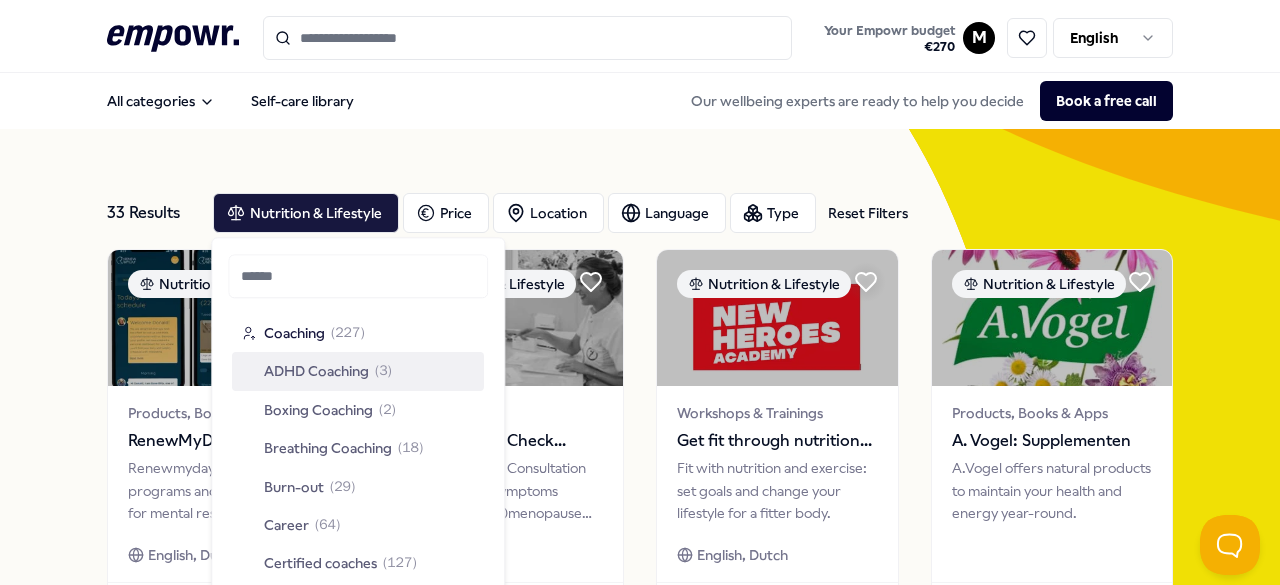 click on "ADHD Coaching" at bounding box center [316, 372] 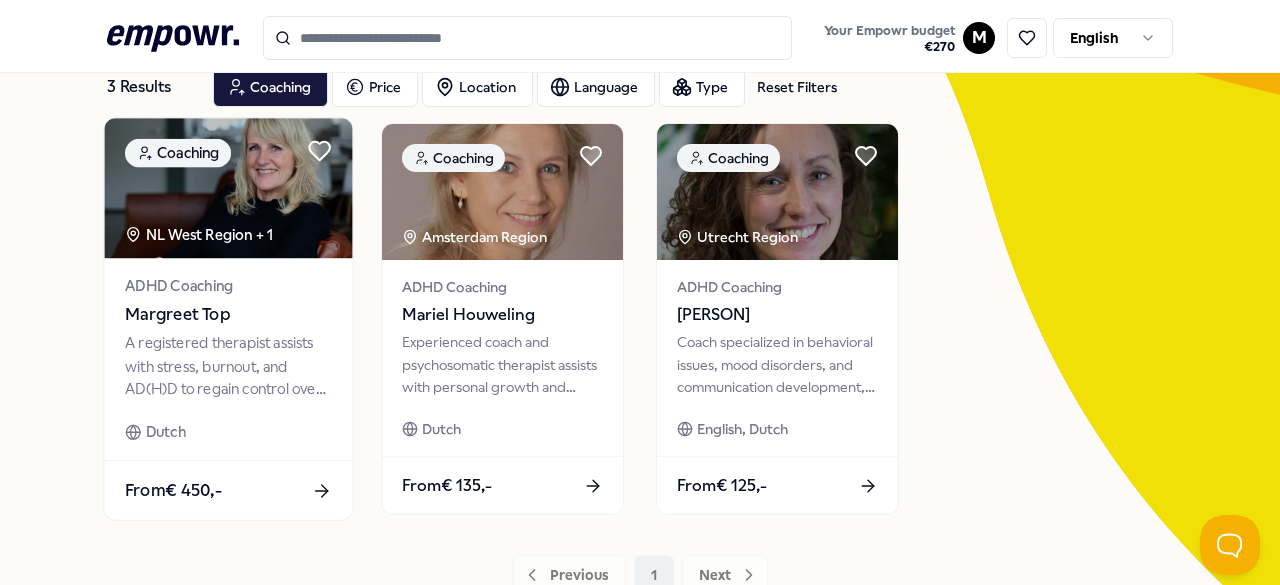 scroll, scrollTop: 0, scrollLeft: 0, axis: both 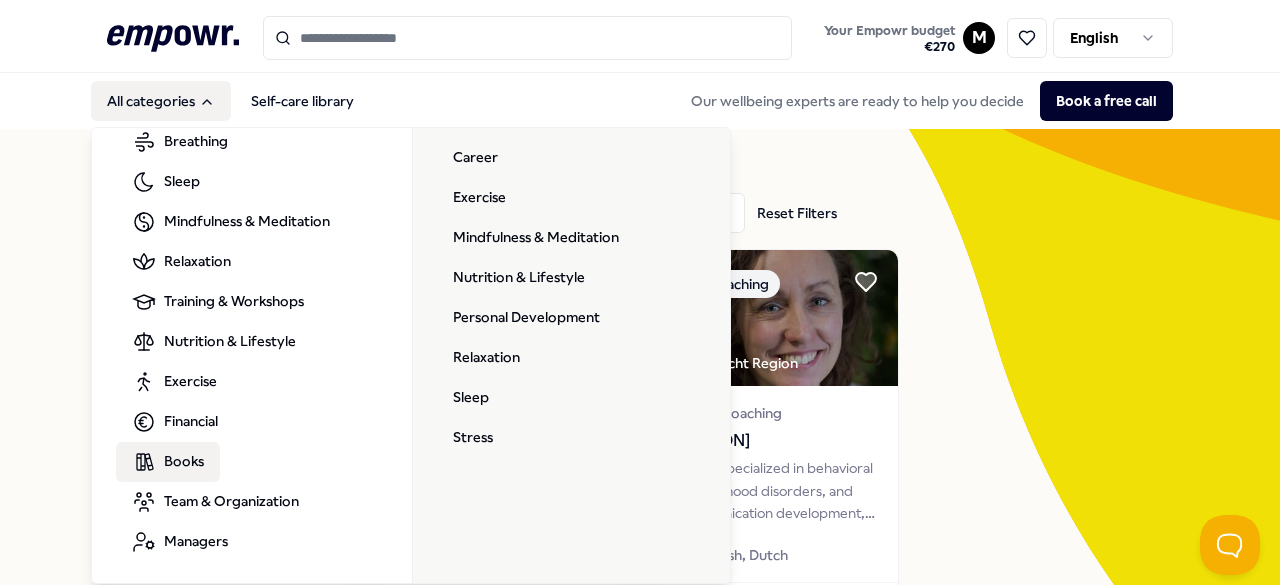 click on "Books" at bounding box center (168, 462) 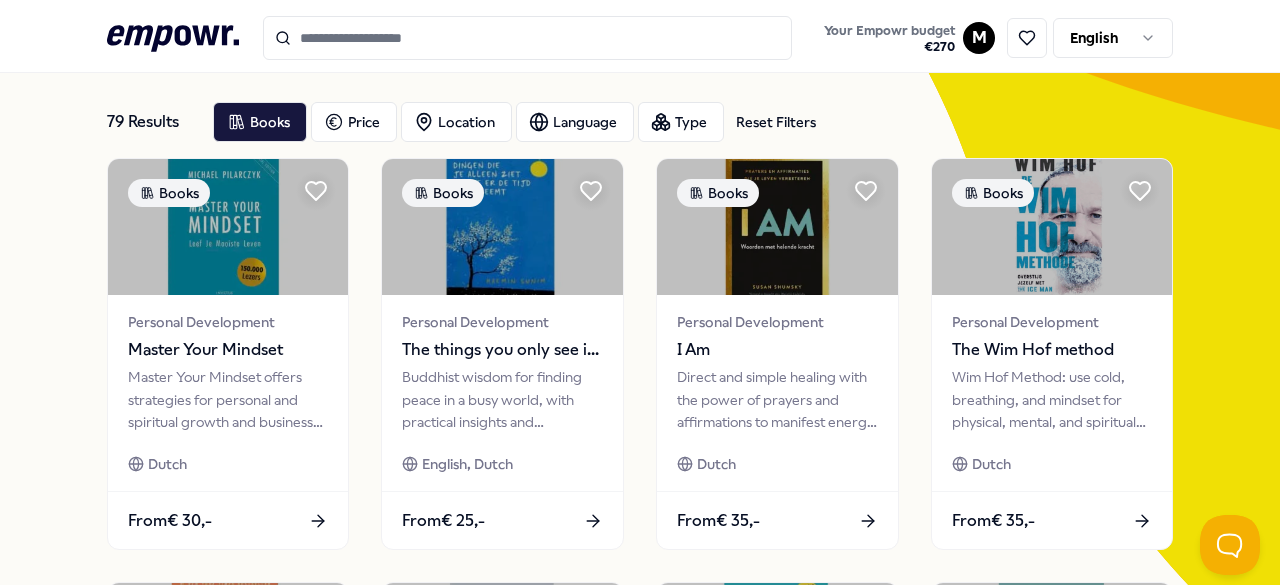 scroll, scrollTop: 0, scrollLeft: 0, axis: both 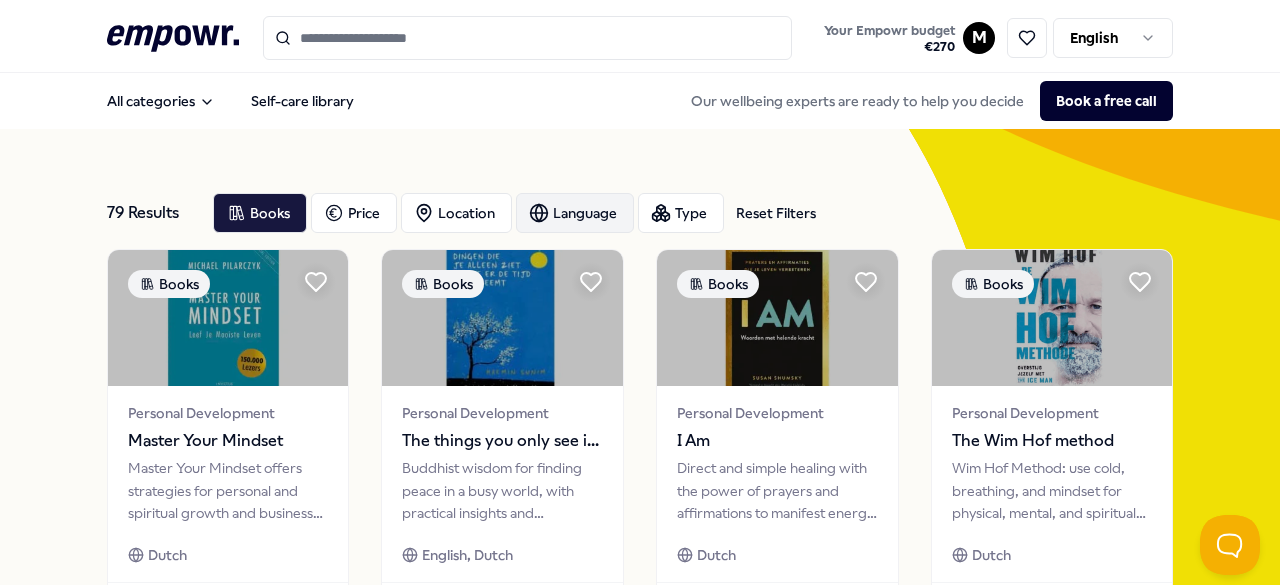 click on "Language" at bounding box center [575, 213] 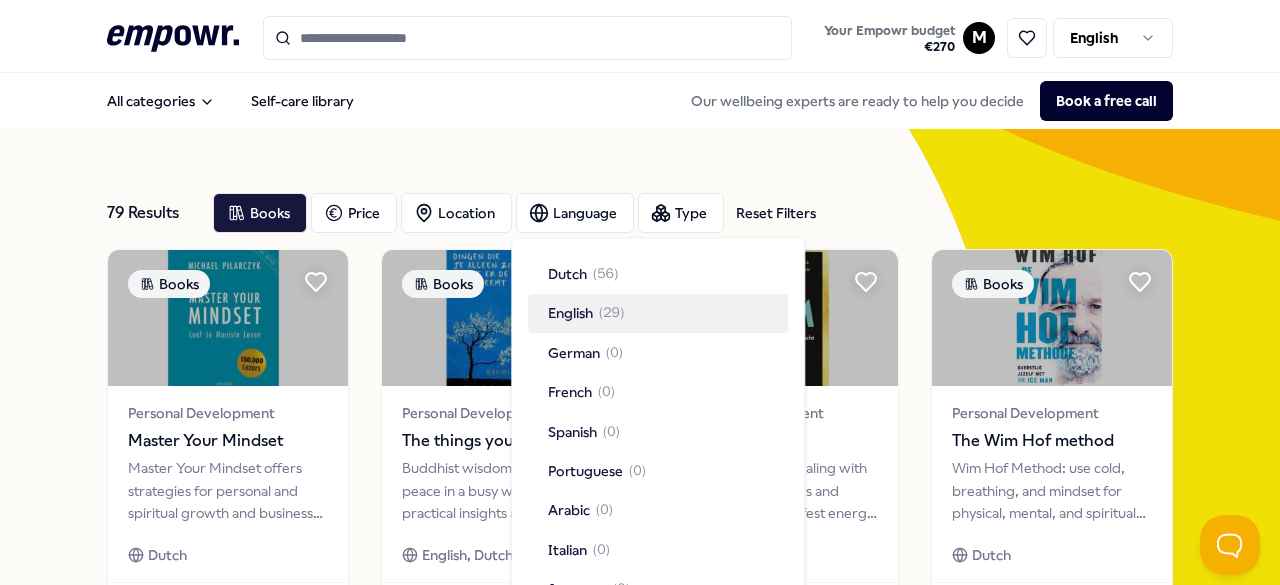 click on "English" at bounding box center [570, 314] 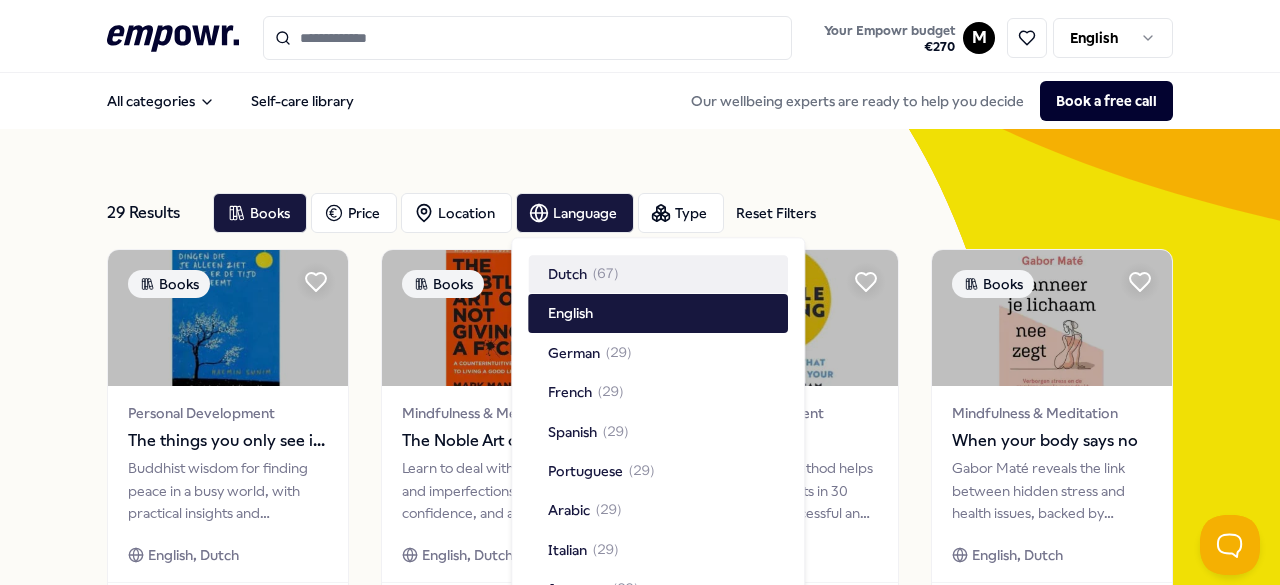 click on "The things you only see if you take your time Buddhist wisdom for finding peace in a busy world, with practical insights and mindfulness. English, Dutch From € 25,- Books Mindfulness & Meditation The Noble Art of Not Giving a F*ck Learn to deal with life's setbacks and imperfections for courage, confidence, and a liberating outlook. English, Dutch From € 30,- Books Personal Development Miracle Morning Miracle Morning Method helps you develop six habits in 30 days for a more successful and fulfilling life. English, Dutch From € 30,- Books Mindfulness & Meditation When your body says no [PERSON] reveals the link between hidden stress and health issues, backed by scientific evidence and personal stories. English, Dutch From € 20,- Books Stress Unwinding Anxiety [PERSON] teaches how to break anxiety and bad habits with brain-based techniques and mindfulness. English From € 35,- Books 1" at bounding box center [640, 873] 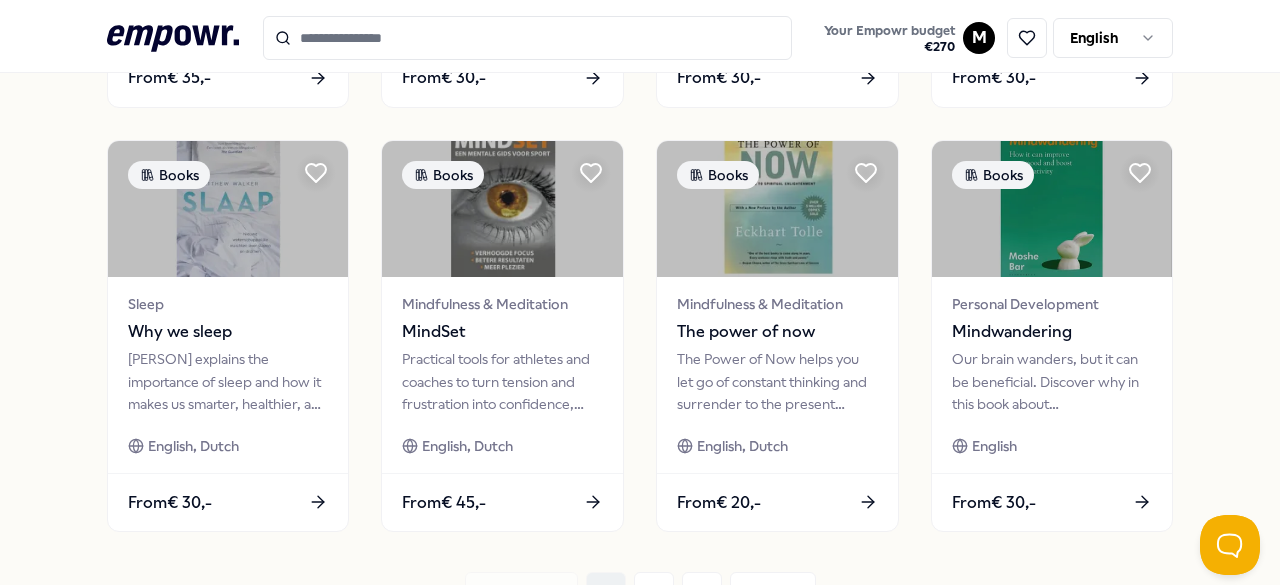 scroll, scrollTop: 1126, scrollLeft: 0, axis: vertical 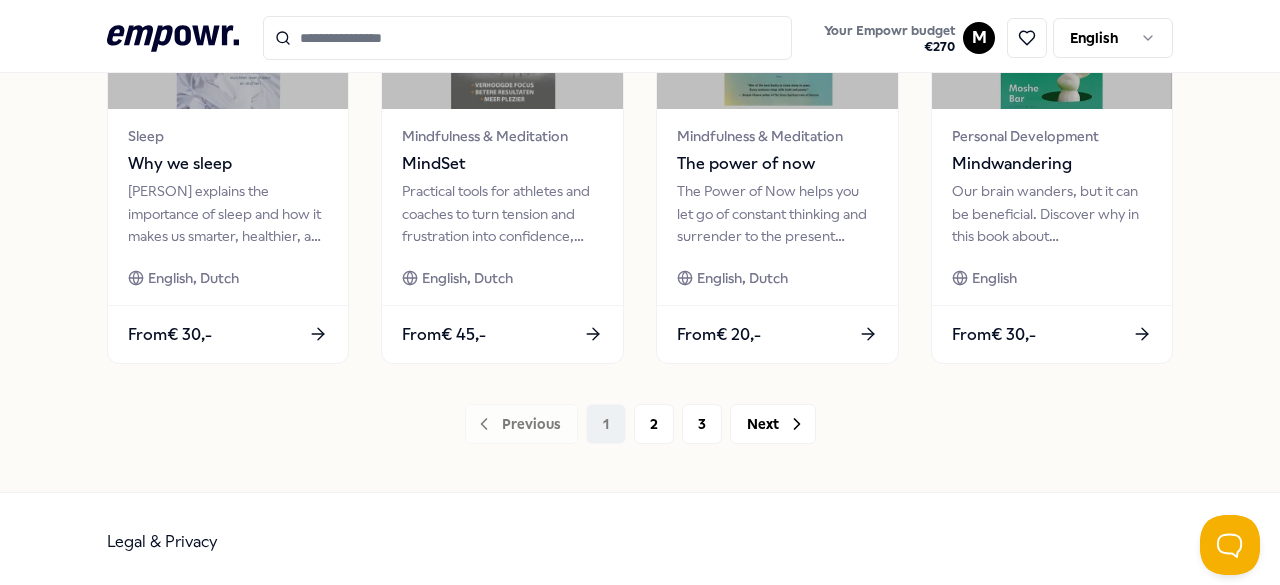 click on "The things you only see if you take your time Buddhist wisdom for finding peace in a busy world, with practical insights and mindfulness. English, Dutch From € 25,- Books Mindfulness & Meditation The Noble Art of Not Giving a F*ck Learn to deal with life's setbacks and imperfections for courage, confidence, and a liberating outlook. English, Dutch From € 30,- Books Personal Development Miracle Morning Miracle Morning Method helps you develop six habits in 30 days for a more successful and fulfilling life. English, Dutch From € 30,- Books Mindfulness & Meditation When your body says no [PERSON] reveals the link between hidden stress and health issues, backed by scientific evidence and personal stories. English, Dutch From € 20,- Books Stress Unwinding Anxiety [PERSON] teaches how to break anxiety and bad habits with brain-based techniques and mindfulness. English From € 35,- Books 1" at bounding box center [640, -253] 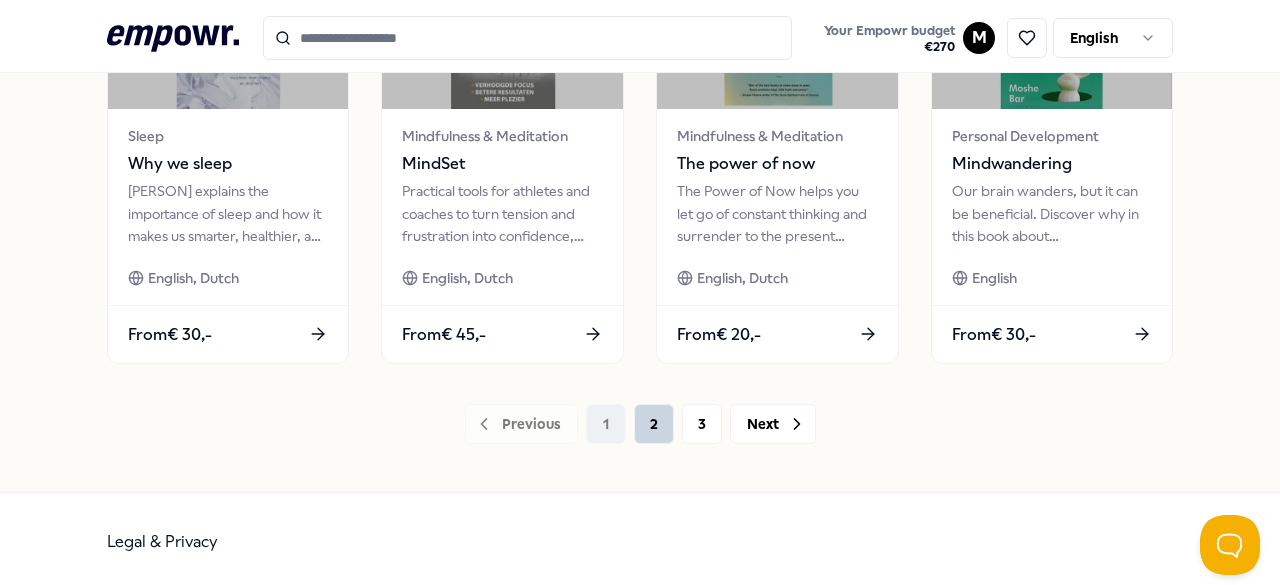 click on "2" at bounding box center [654, 424] 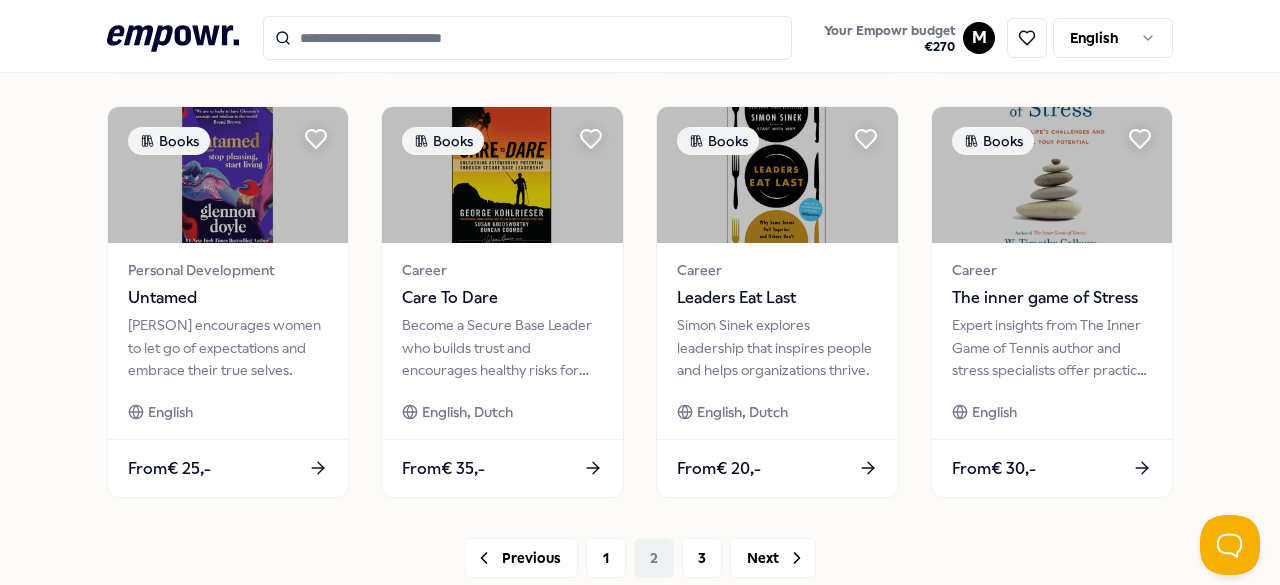 scroll, scrollTop: 1036, scrollLeft: 0, axis: vertical 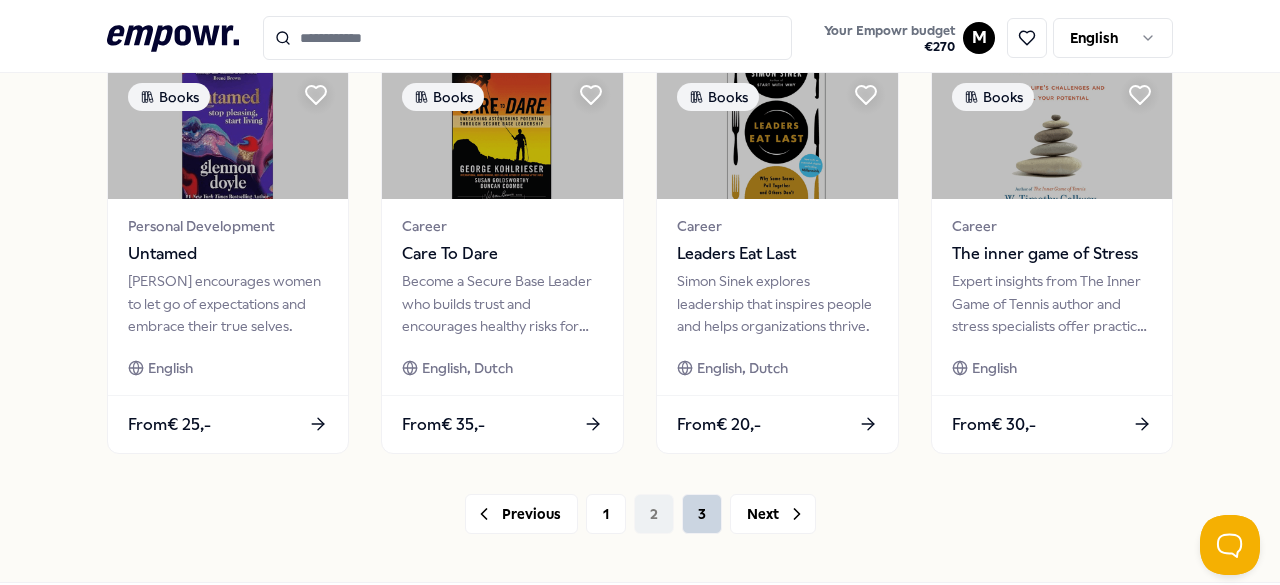 click on "3" at bounding box center [702, 514] 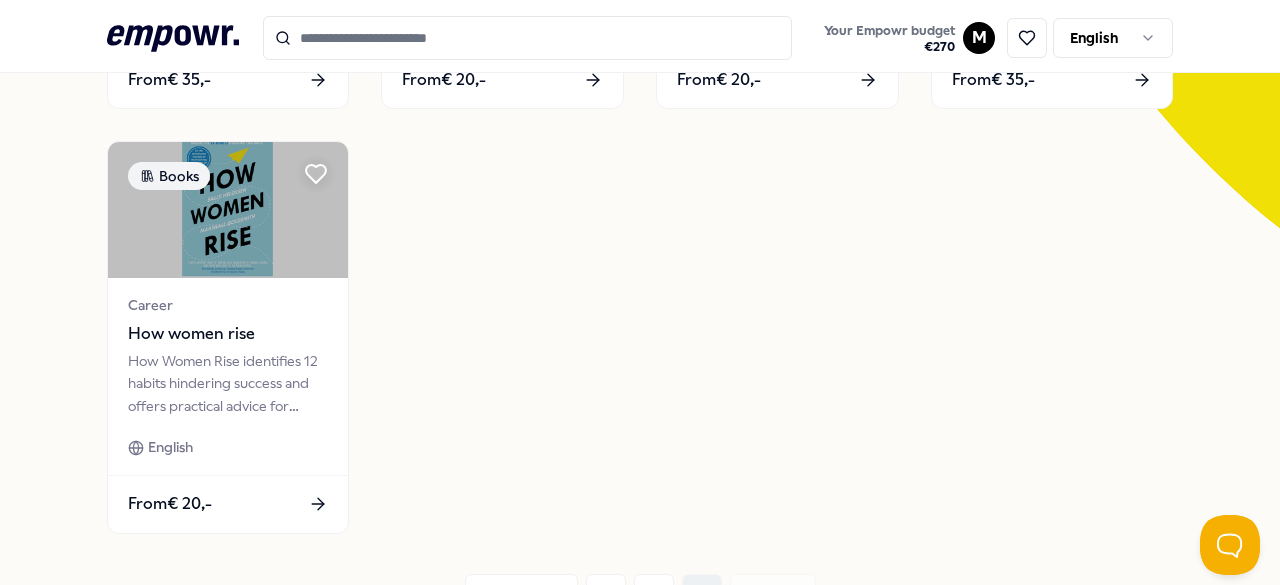 scroll, scrollTop: 534, scrollLeft: 0, axis: vertical 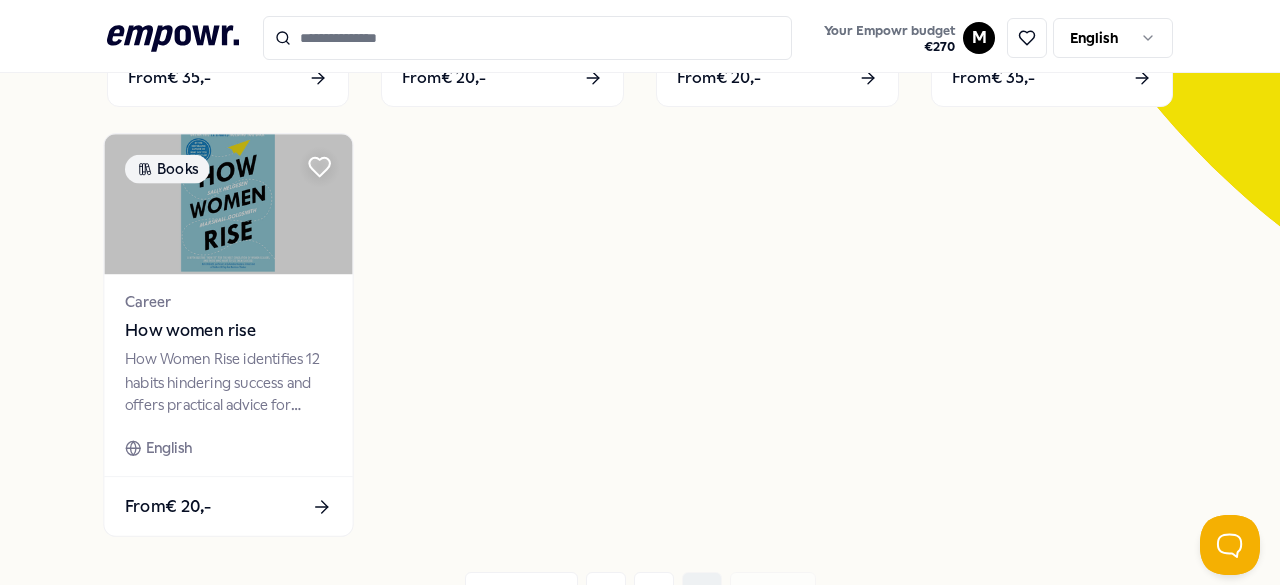 click at bounding box center [228, 205] 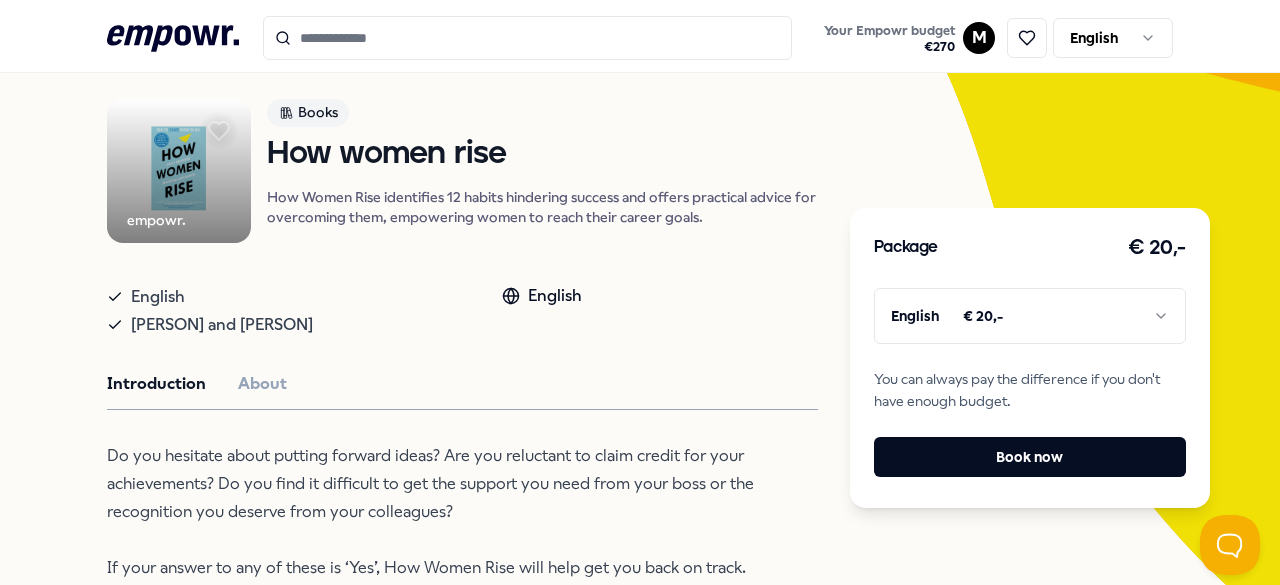 click on "How Women Rise identifies 12 habits hindering success and offers practical advice for overcoming them, empowering women to reach their career goals. English [PERSON] English Introduction About Do you hesitate about putting forward ideas? Are you reluctant to claim credit for your achievements? Do you find it difficult to get the support you need from your boss or the recognition you deserve from your colleagues? If your answer to any of these is ‘Yes’, How Women Rise will help get you back on track. Inspiring and practical by turns, it identifies 12 common habits that can prove an obstacle to future success and tells you how to overcome them. In the process, it points the way to a career that will satisfy your ambitions and help you make the difference you want to make in the world. Recommended Psychologists [STATE] West Region Sadness [PERSON]" at bounding box center (640, 292) 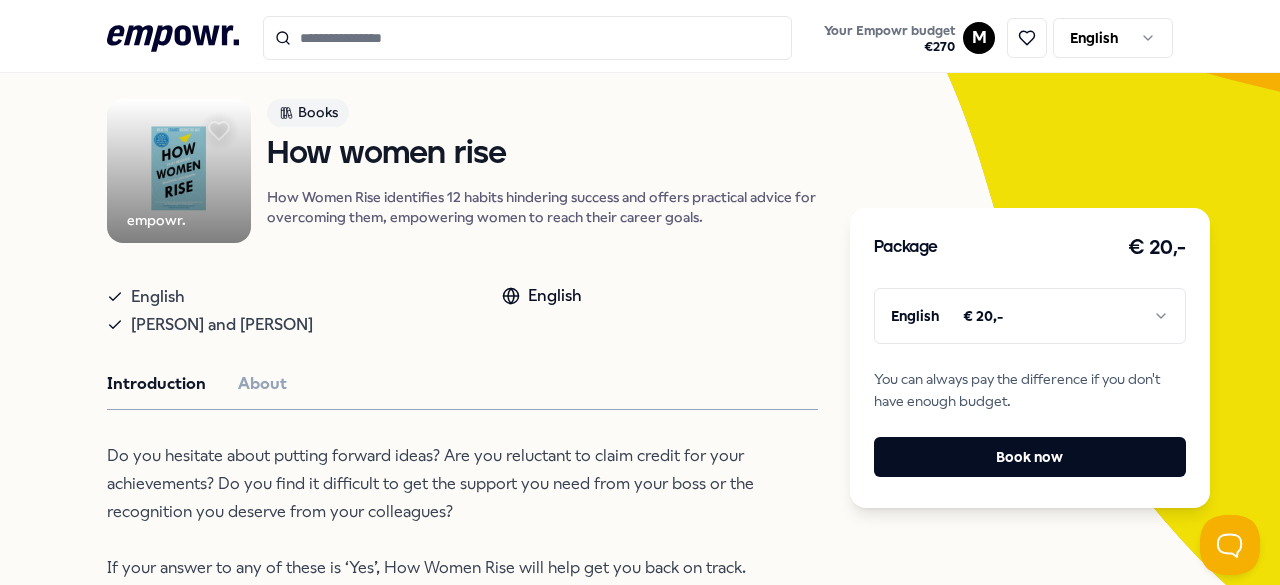 click on "How Women Rise identifies 12 habits hindering success and offers practical advice for overcoming them, empowering women to reach their career goals. English [PERSON] English Introduction About Do you hesitate about putting forward ideas? Are you reluctant to claim credit for your achievements? Do you find it difficult to get the support you need from your boss or the recognition you deserve from your colleagues? If your answer to any of these is ‘Yes’, How Women Rise will help get you back on track. Inspiring and practical by turns, it identifies 12 common habits that can prove an obstacle to future success and tells you how to overcome them. In the process, it points the way to a career that will satisfy your ambitions and help you make the difference you want to make in the world. Recommended Psychologists [STATE] West Region Sadness [PERSON]" at bounding box center (640, 292) 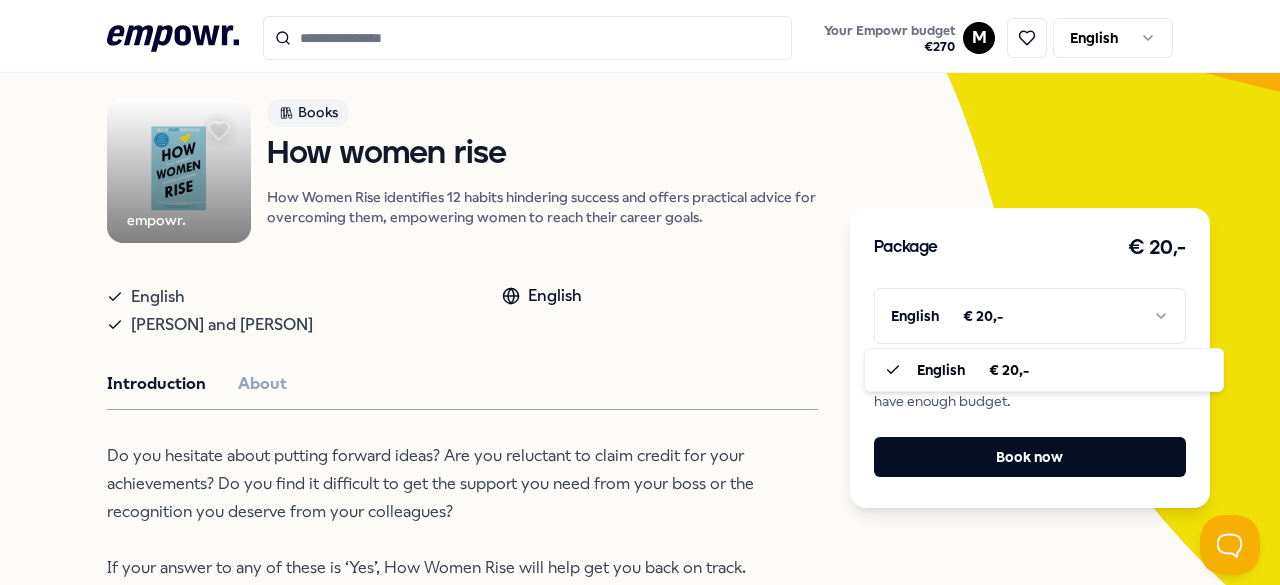 click on "How Women Rise identifies 12 habits hindering success and offers practical advice for overcoming them, empowering women to reach their career goals. English [PERSON] English Introduction About Do you hesitate about putting forward ideas? Are you reluctant to claim credit for your achievements? Do you find it difficult to get the support you need from your boss or the recognition you deserve from your colleagues? If your answer to any of these is ‘Yes’, How Women Rise will help get you back on track. Inspiring and practical by turns, it identifies 12 common habits that can prove an obstacle to future success and tells you how to overcome them. In the process, it points the way to a career that will satisfy your ambitions and help you make the difference you want to make in the world. Recommended Psychologists [STATE] West Region Sadness [PERSON]" at bounding box center [640, 292] 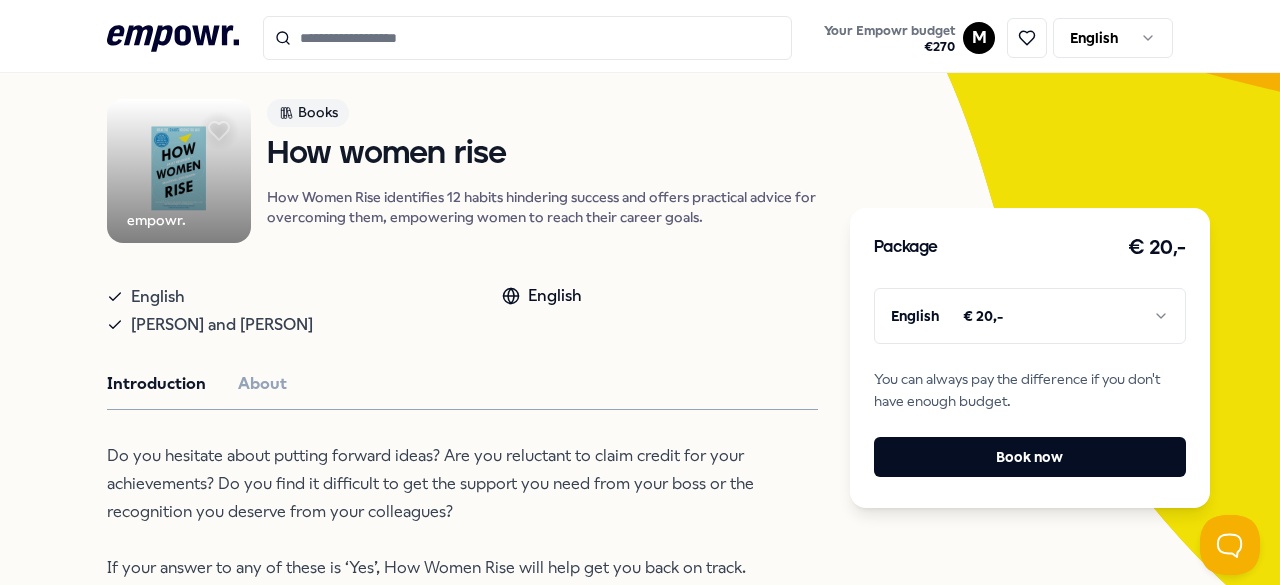 click on "How Women Rise identifies 12 habits hindering success and offers practical advice for overcoming them, empowering women to reach their career goals. English [PERSON] English Introduction About Do you hesitate about putting forward ideas? Are you reluctant to claim credit for your achievements? Do you find it difficult to get the support you need from your boss or the recognition you deserve from your colleagues? If your answer to any of these is ‘Yes’, How Women Rise will help get you back on track. Inspiring and practical by turns, it identifies 12 common habits that can prove an obstacle to future success and tells you how to overcome them. In the process, it points the way to a career that will satisfy your ambitions and help you make the difference you want to make in the world. Recommended Psychologists [STATE] West Region Sadness [PERSON]" at bounding box center (640, 292) 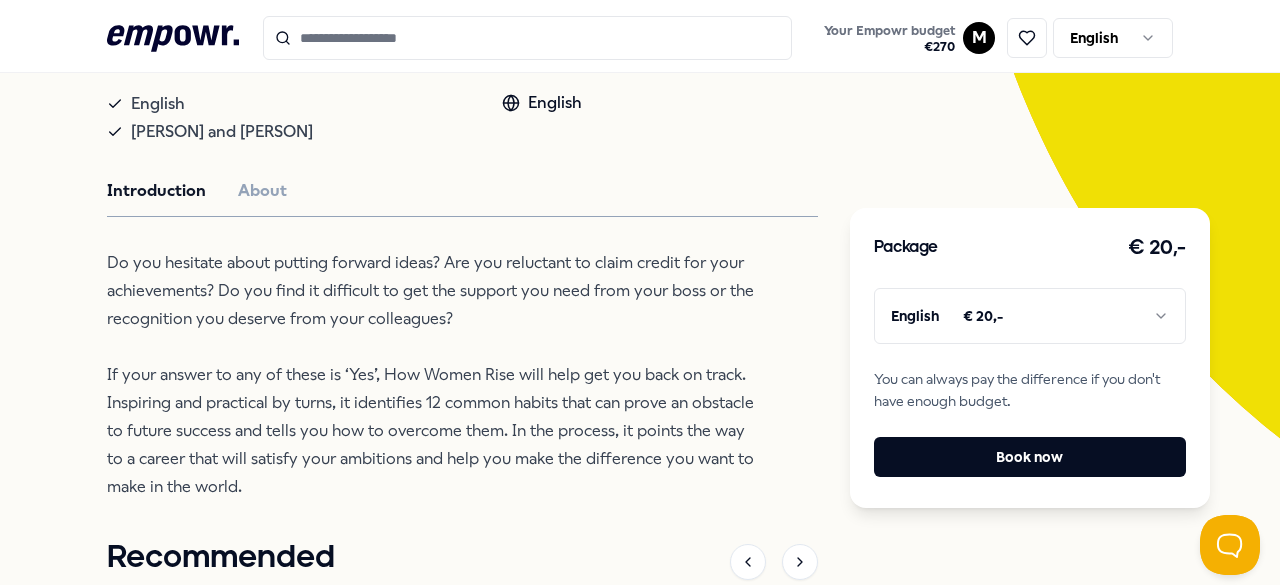 scroll, scrollTop: 0, scrollLeft: 0, axis: both 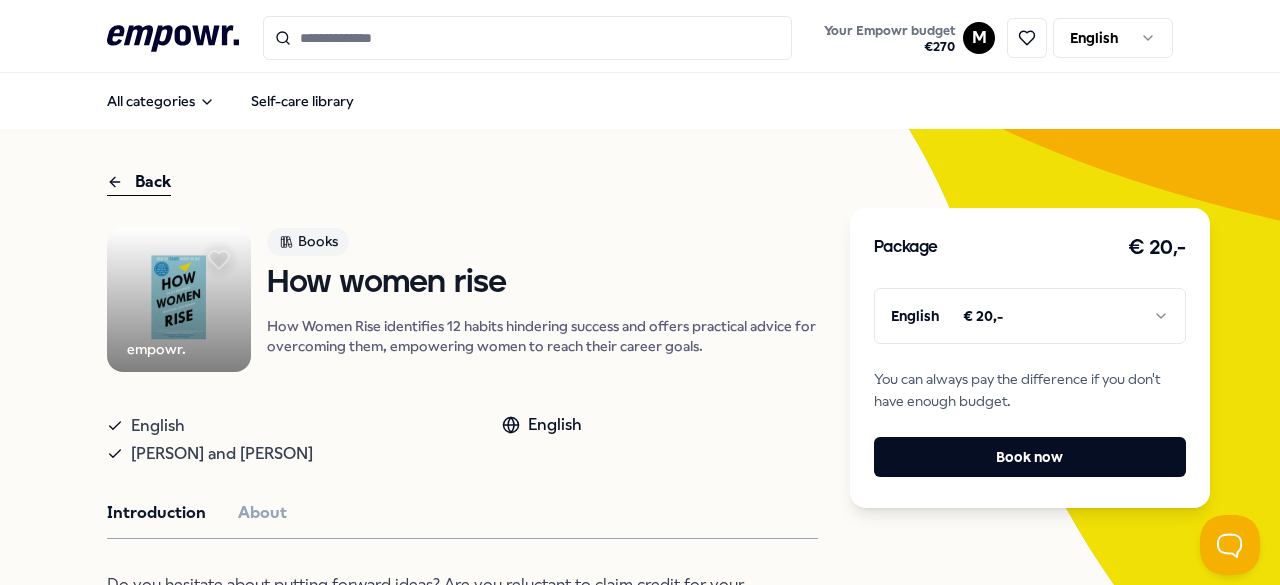 click on ".empowr-logo_svg__cls-1{fill:#03032f}" 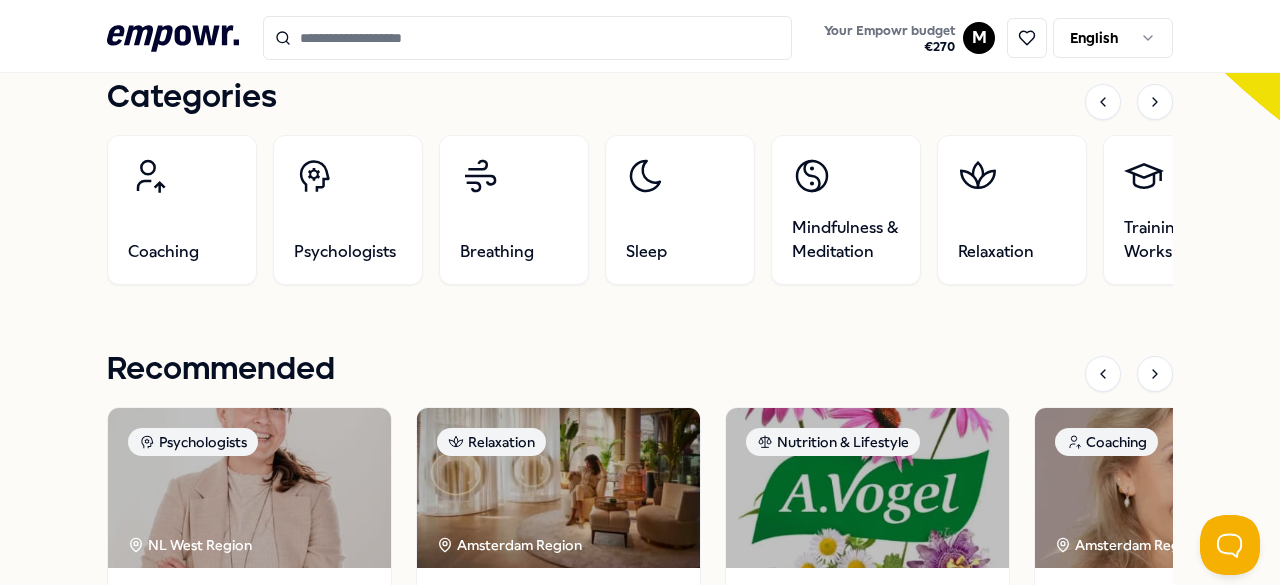 scroll, scrollTop: 640, scrollLeft: 0, axis: vertical 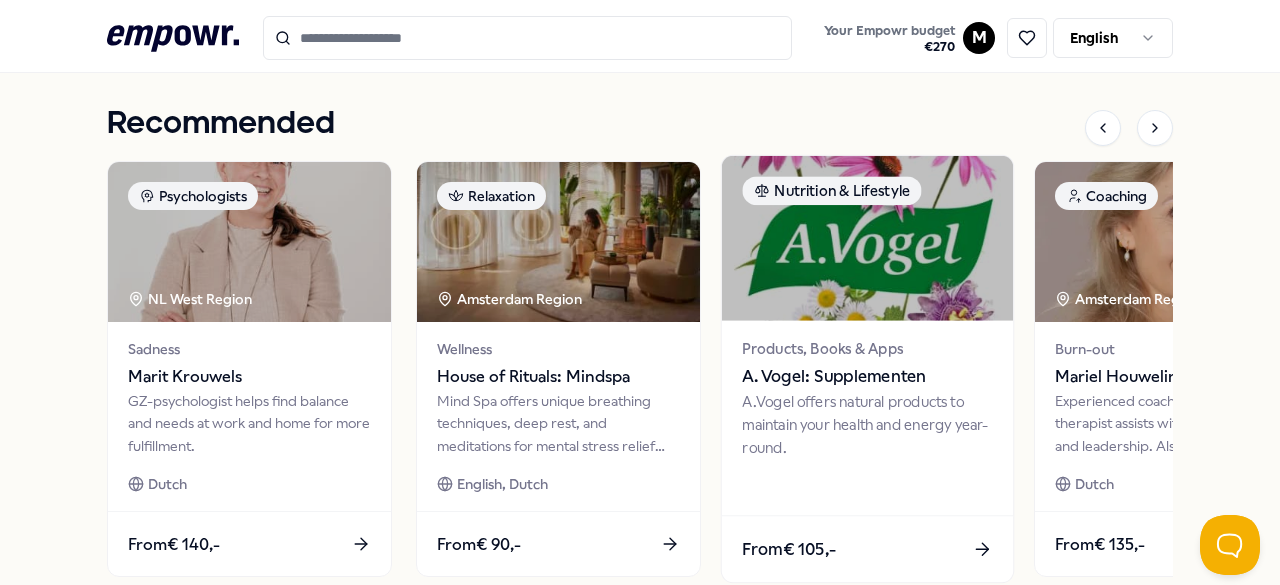 click at bounding box center [866, 238] 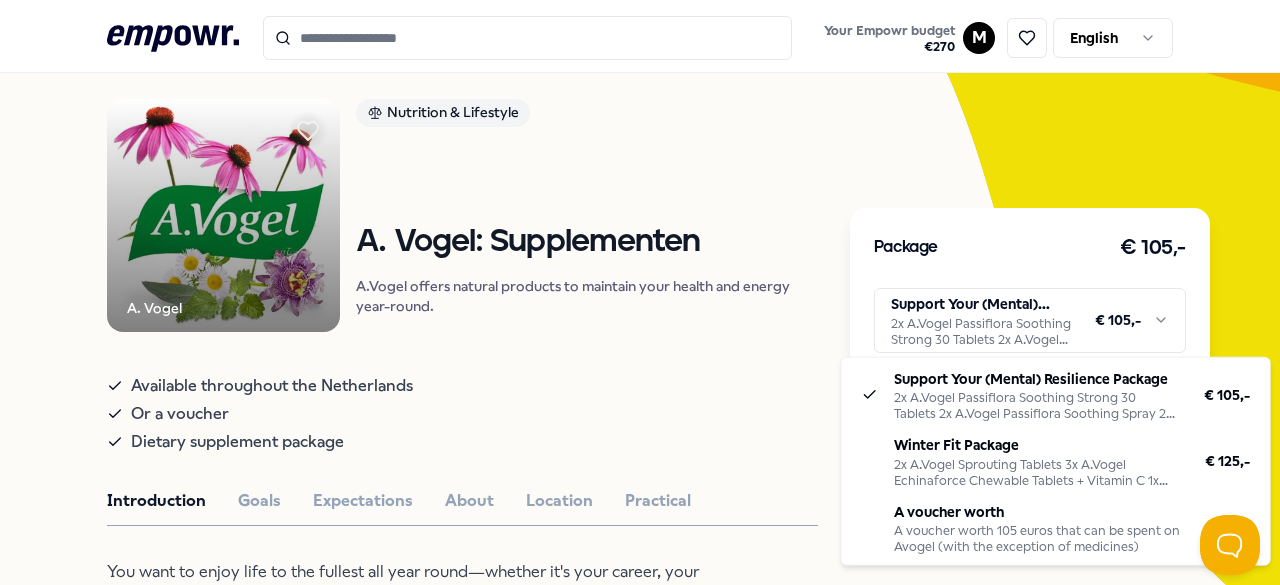 click on "House of Rituals: Mindspa Mind Spa offers unique breathing techniques, deep rest, and meditations for mental stress relief and relaxation. Offline Individual English, Dutch Amsterdam Region Introduction Expectations Location To relax our minds, we need to take a deep breath, rest well and enjoy the little things in life. In our Mind Spa you will experience unique breathing techniques, deep rest and meditations. At House of Rituals we have developed very unique sessions using scientifically based techniques for mental stress relief and relaxation. Dive into the world of the world's first Mind Spa and discover what it can offer you. Recommended Psychologists [STATE] West Region Sadness [PERSON] GZ-psychologist helps find balance and needs at work and home for more fulfillment. Dutch From € 140,- Relaxation Amsterdam Region Wellness House of Rituals: Mindspa" at bounding box center [640, 292] 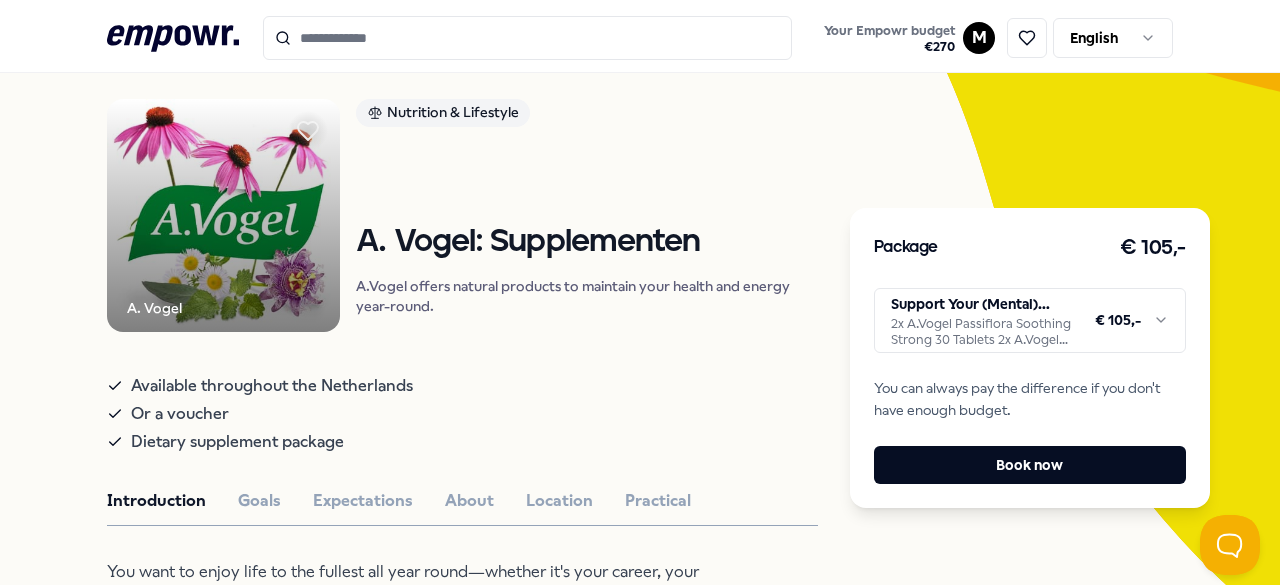 click on "House of Rituals: Mindspa Mind Spa offers unique breathing techniques, deep rest, and meditations for mental stress relief and relaxation. Offline Individual English, Dutch Amsterdam Region Introduction Expectations Location To relax our minds, we need to take a deep breath, rest well and enjoy the little things in life. In our Mind Spa you will experience unique breathing techniques, deep rest and meditations. At House of Rituals we have developed very unique sessions using scientifically based techniques for mental stress relief and relaxation. Dive into the world of the world's first Mind Spa and discover what it can offer you. Recommended Psychologists [STATE] West Region Sadness [PERSON] GZ-psychologist helps find balance and needs at work and home for more fulfillment. Dutch From € 140,- Relaxation Amsterdam Region Wellness House of Rituals: Mindspa" at bounding box center [640, 292] 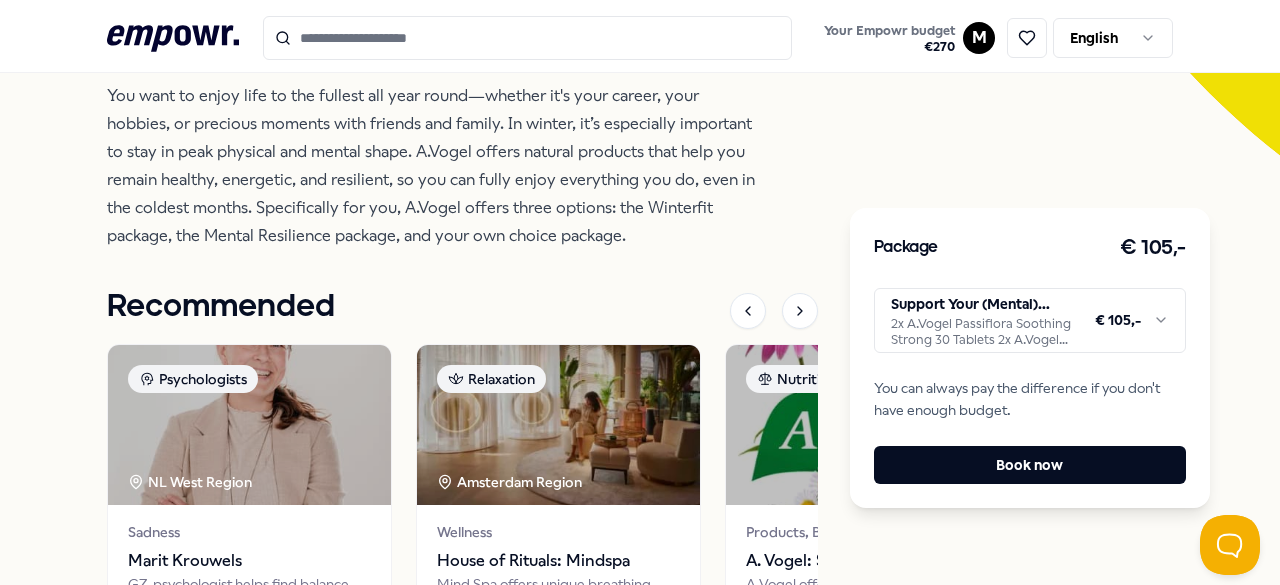 scroll, scrollTop: 935, scrollLeft: 0, axis: vertical 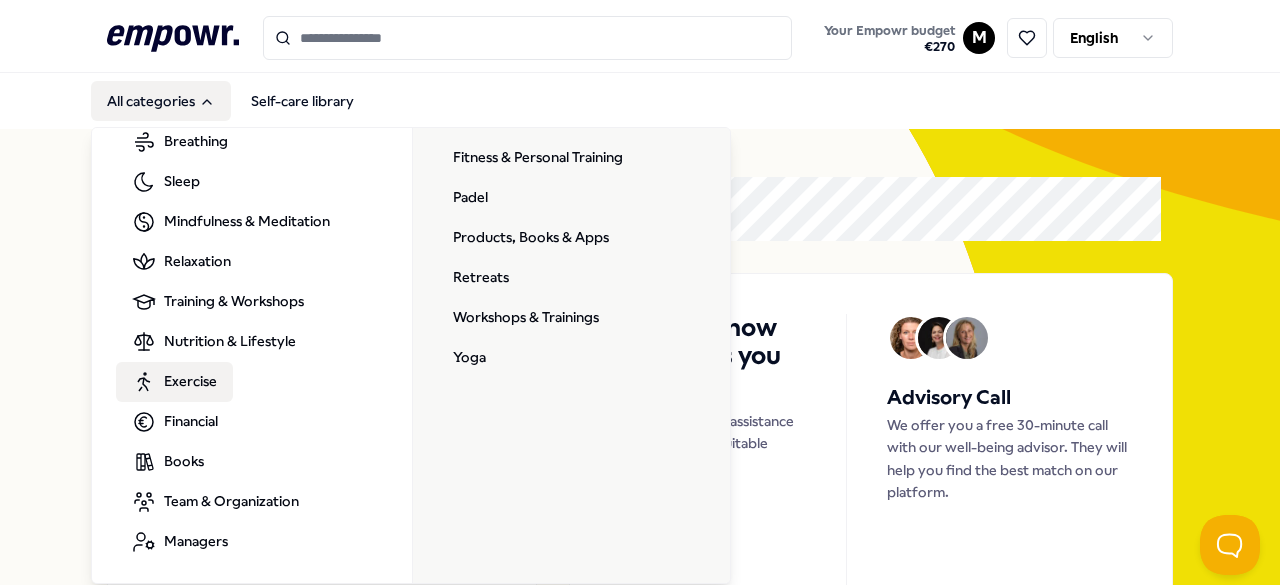 click on "Exercise" at bounding box center [190, 381] 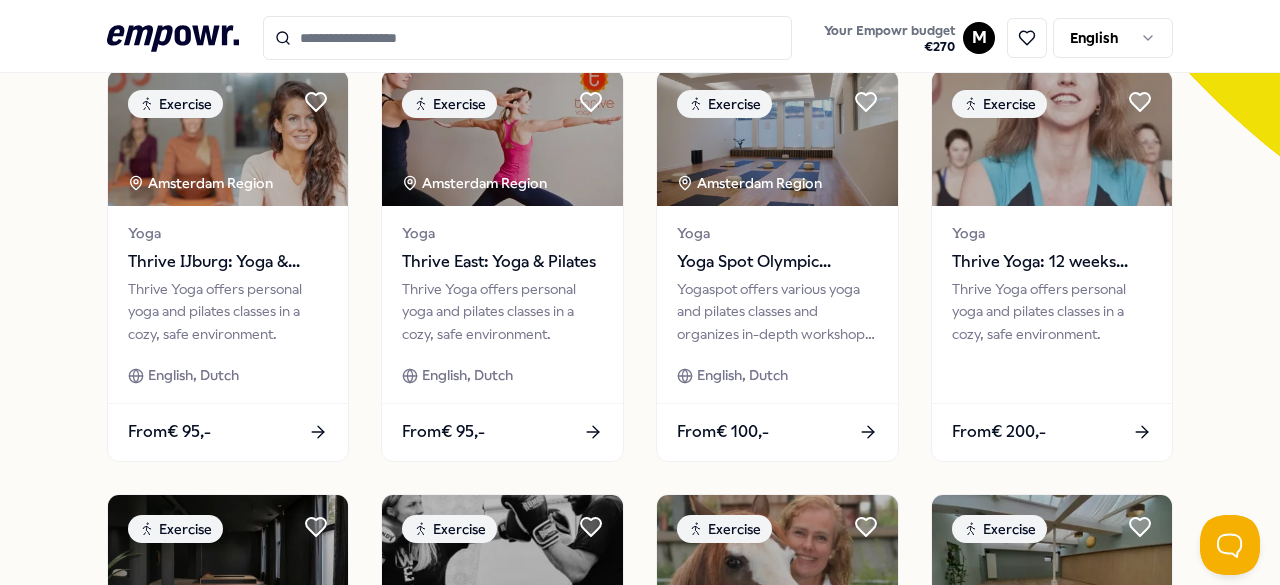 scroll, scrollTop: 605, scrollLeft: 0, axis: vertical 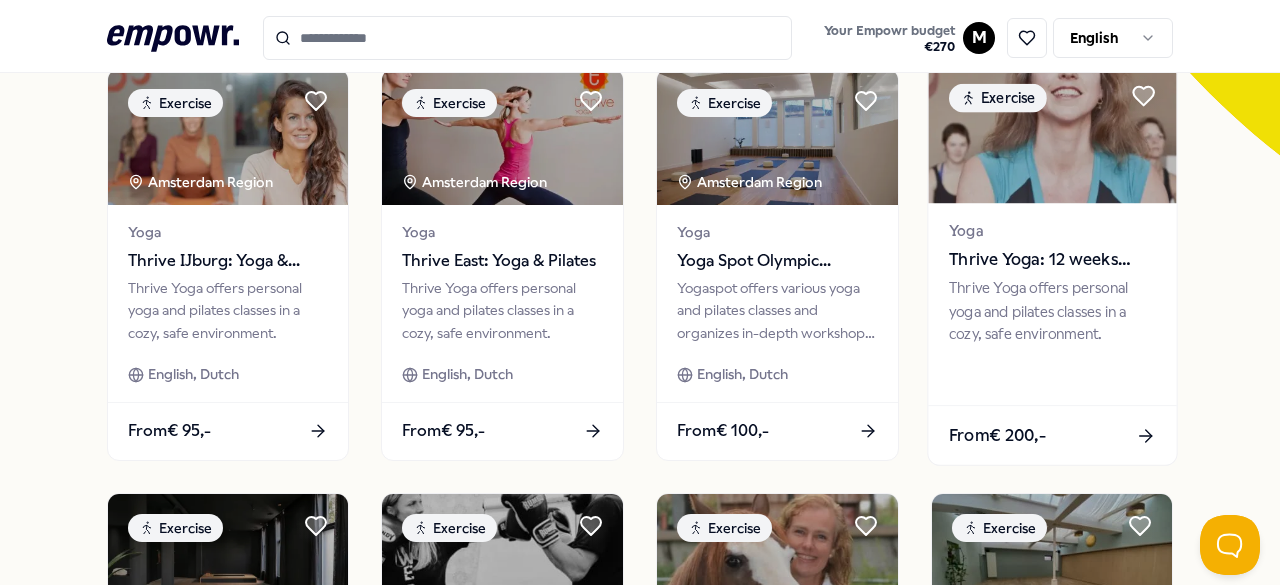 click at bounding box center (1052, 134) 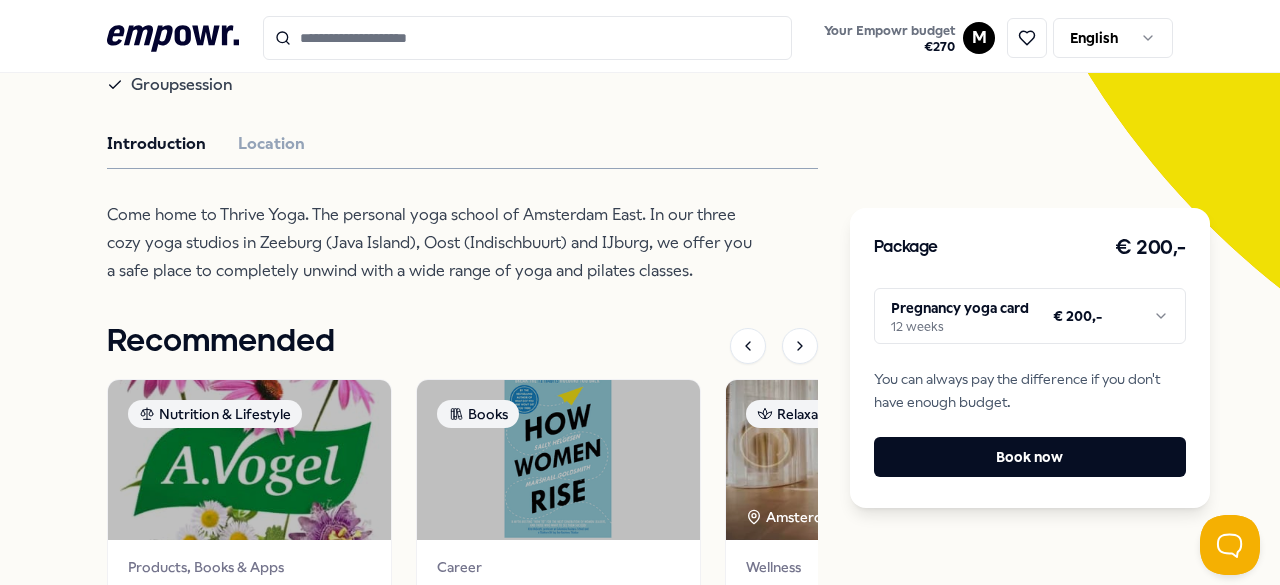 scroll, scrollTop: 473, scrollLeft: 0, axis: vertical 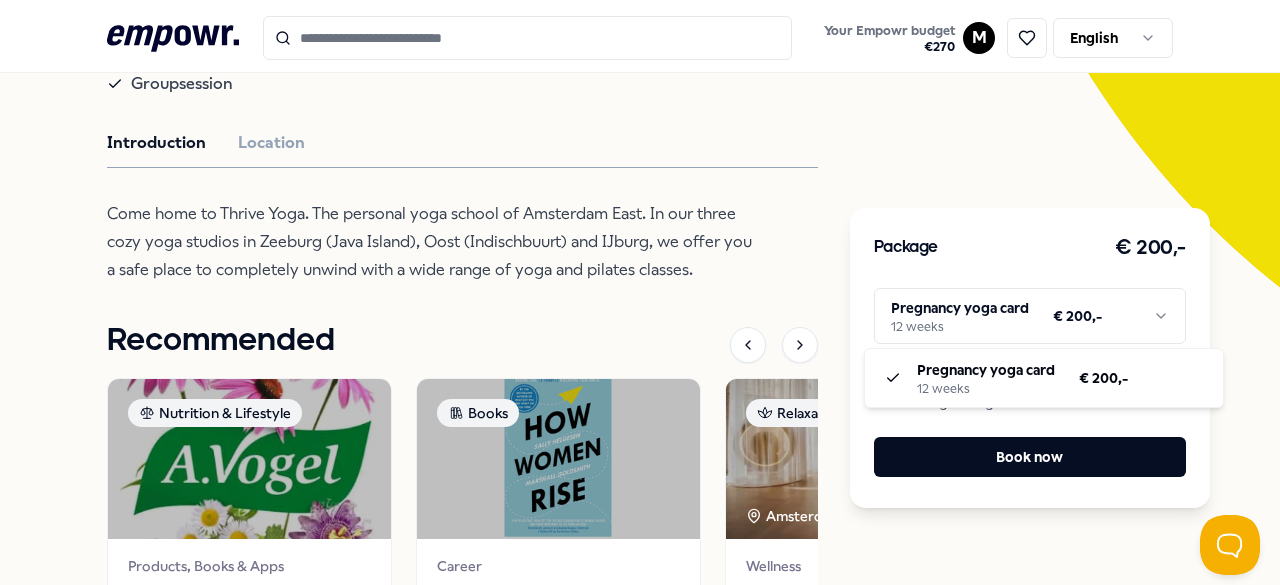 click on "Thrive Yoga: 12 weeks pregnancy yoga Thrive Yoga offers personal yoga and pilates classes in a cozy, safe environment. Pregnancy yoga Offline Groupsession Introduction Location Come home to Thrive Yoga. The personal yoga school of Amsterdam East. In our three cozy yoga studios in Zeeburg (Java Island), Oost (Indischbuurt) and IJburg, we offer you a safe place to completely unwind with a wide range of yoga and pilates classes. Recommended Nutrition & Lifestyle Products, Books & Apps A. Vogel: Supplementen A.Vogel offers natural products to maintain your health and energy year-round. From € 105,- Books Career How women rise How Women Rise identifies 12 habits hindering success and offers practical advice for overcoming them, empowering women to reach their career goals. English From € 20,- Relaxation Amsterdam Region Wellness House of Rituals: Mindspa English, Dutch" at bounding box center [640, 292] 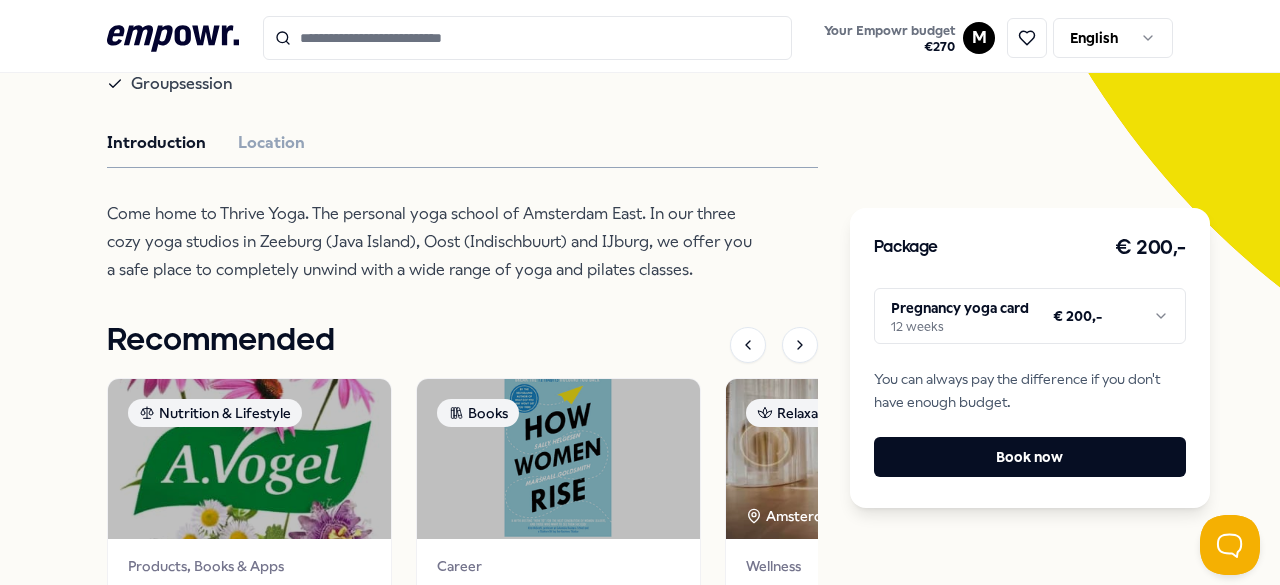 click on "Thrive Yoga: 12 weeks pregnancy yoga Thrive Yoga offers personal yoga and pilates classes in a cozy, safe environment. Pregnancy yoga Offline Groupsession Introduction Location Come home to Thrive Yoga. The personal yoga school of Amsterdam East. In our three cozy yoga studios in Zeeburg (Java Island), Oost (Indischbuurt) and IJburg, we offer you a safe place to completely unwind with a wide range of yoga and pilates classes. Recommended Nutrition & Lifestyle Products, Books & Apps A. Vogel: Supplementen A.Vogel offers natural products to maintain your health and energy year-round. From € 105,- Books Career How women rise How Women Rise identifies 12 habits hindering success and offers practical advice for overcoming them, empowering women to reach their career goals. English From € 20,- Relaxation Amsterdam Region Wellness House of Rituals: Mindspa English, Dutch" at bounding box center [640, 292] 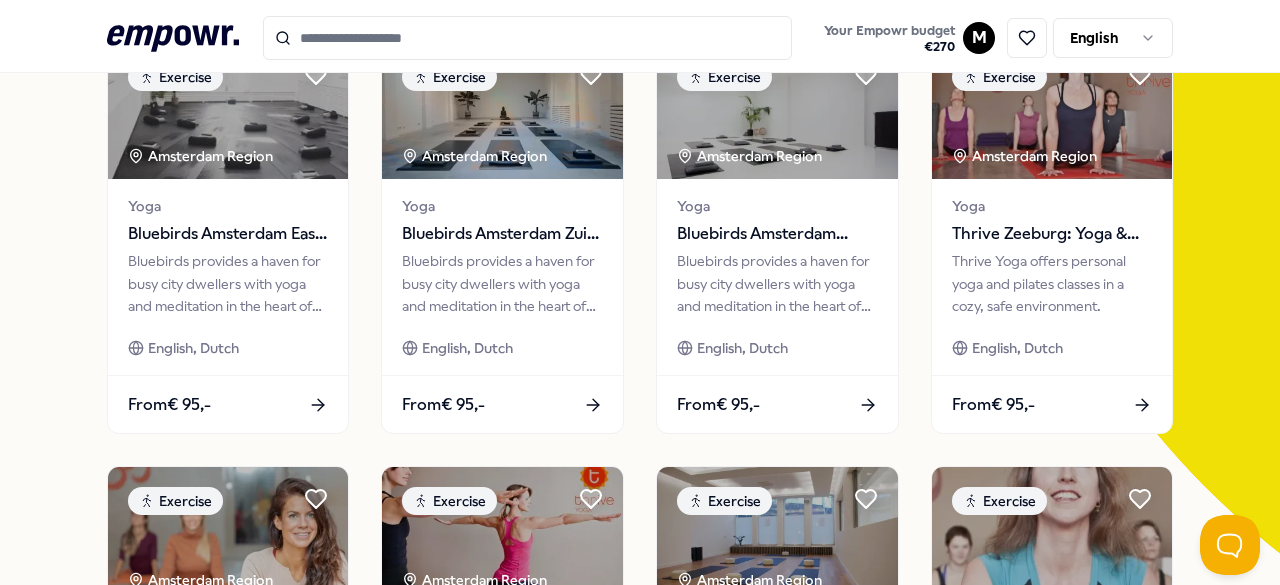 scroll, scrollTop: 0, scrollLeft: 0, axis: both 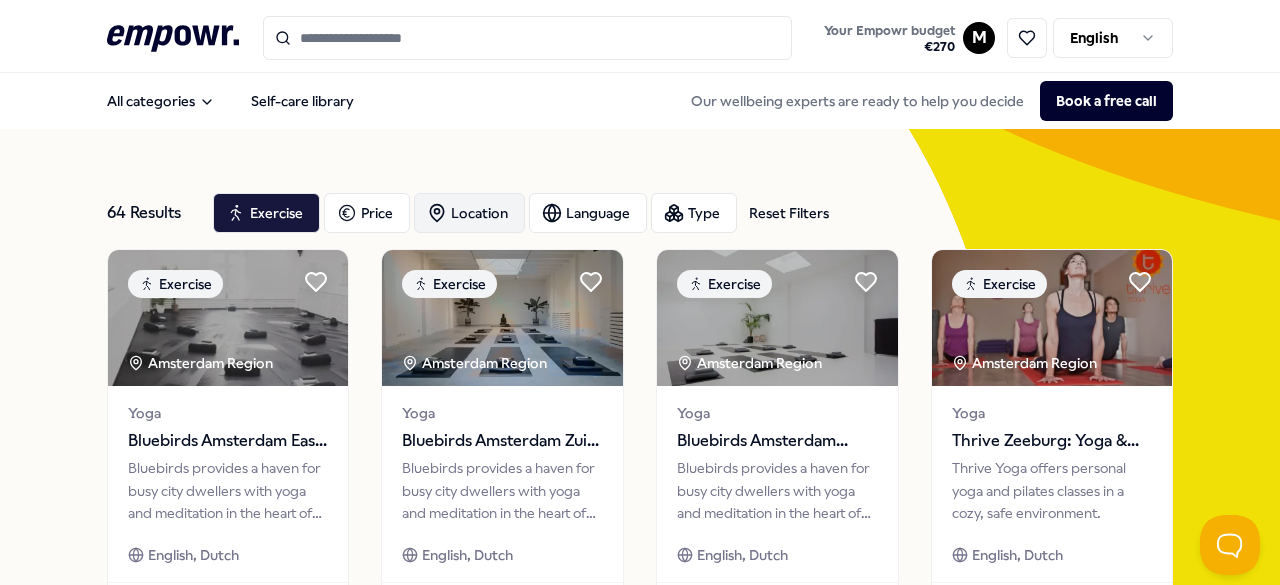 click on "Location" at bounding box center (469, 213) 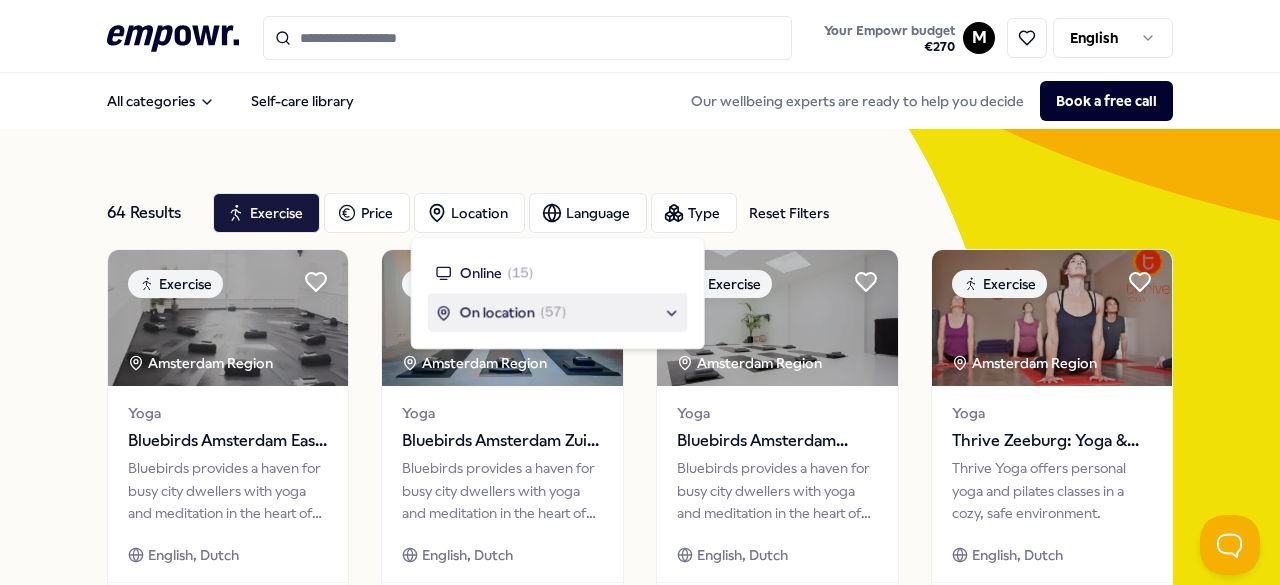 click on "On location" at bounding box center (497, 313) 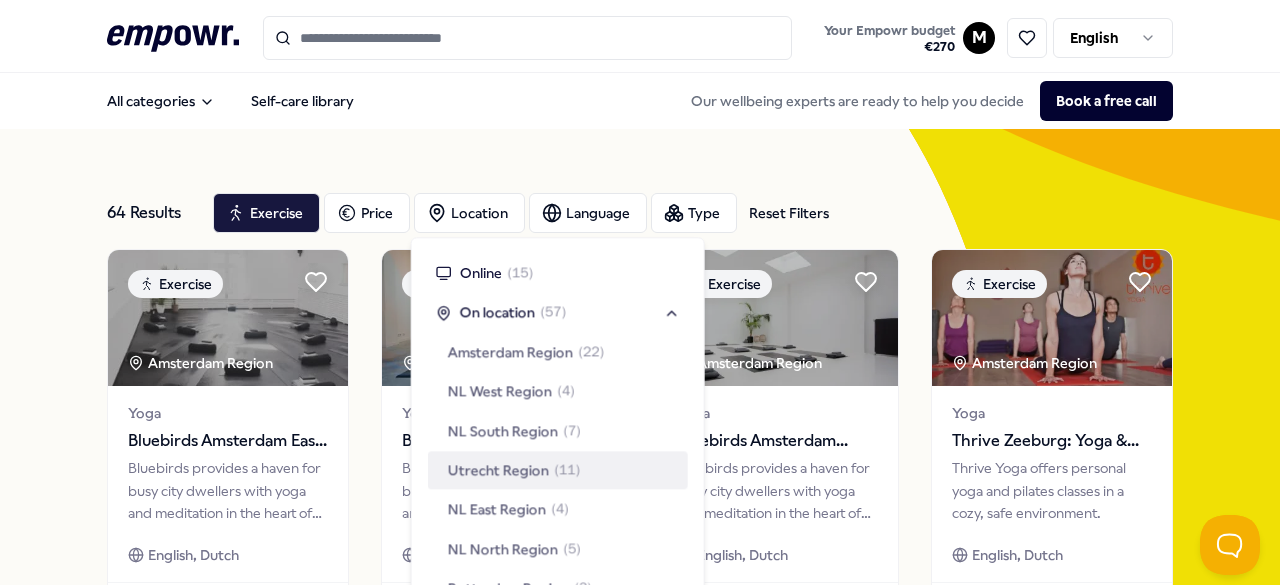 click on "Utrecht Region" at bounding box center [498, 470] 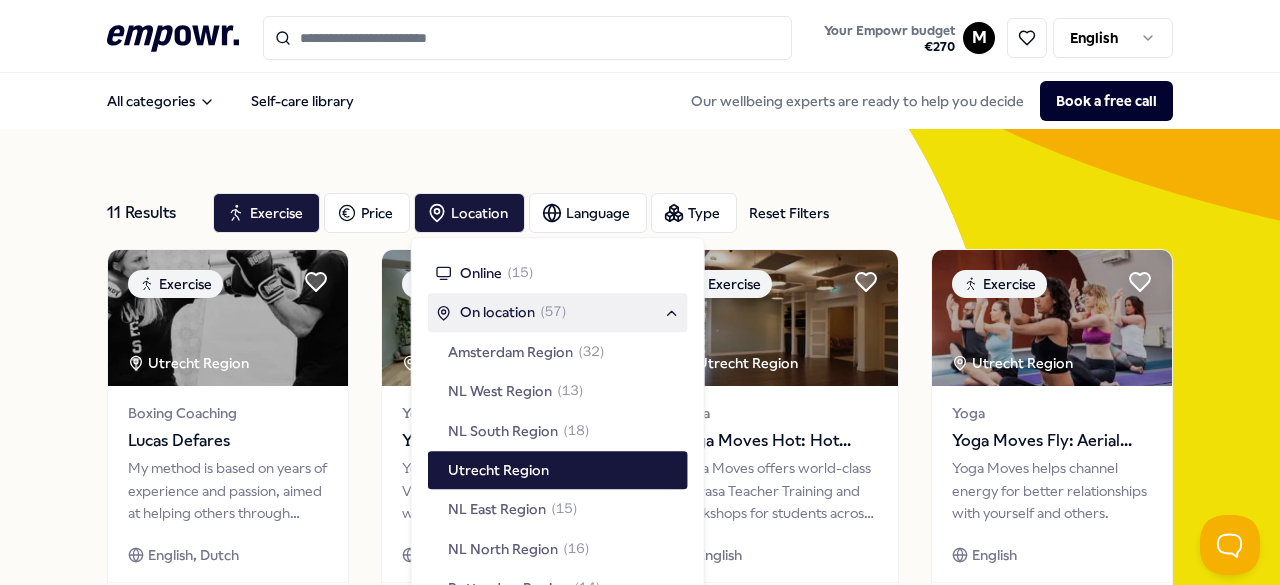 click on "All categories   Self-care library Our wellbeing experts are ready to help you decide Book a free call" at bounding box center (640, 101) 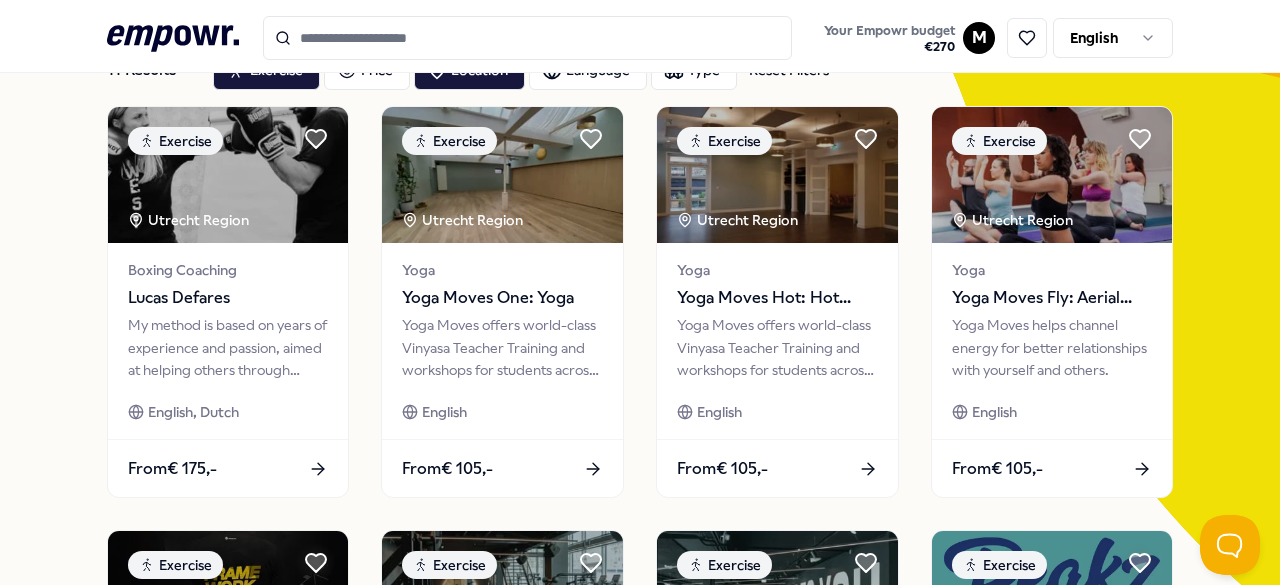 scroll, scrollTop: 144, scrollLeft: 0, axis: vertical 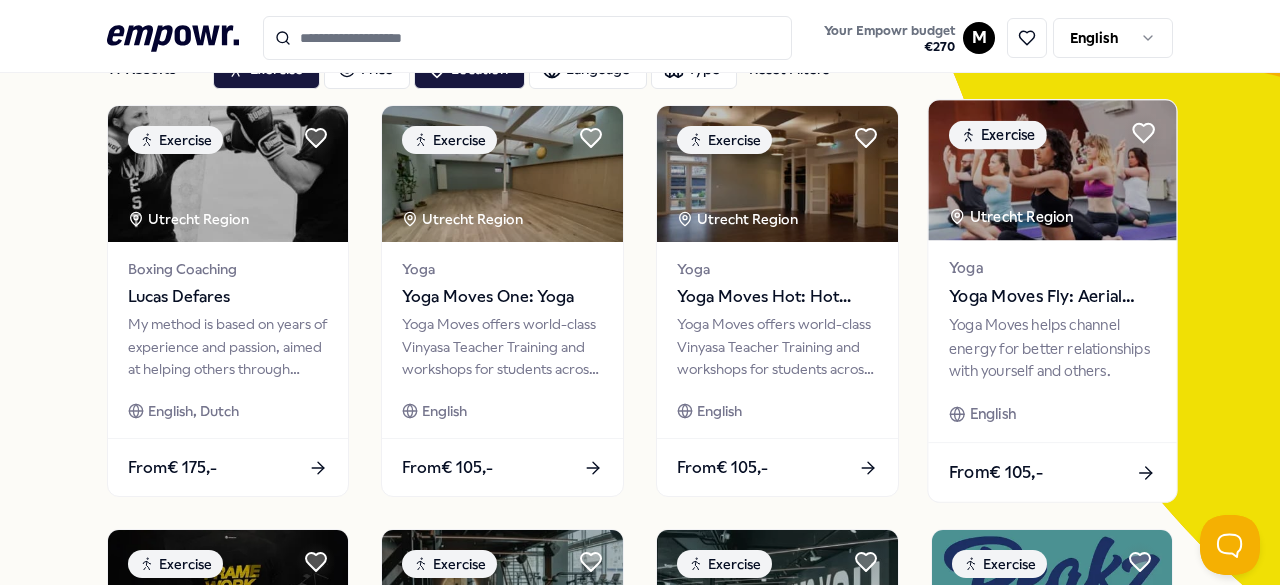 drag, startPoint x: 1042, startPoint y: 477, endPoint x: 974, endPoint y: 451, distance: 72.8011 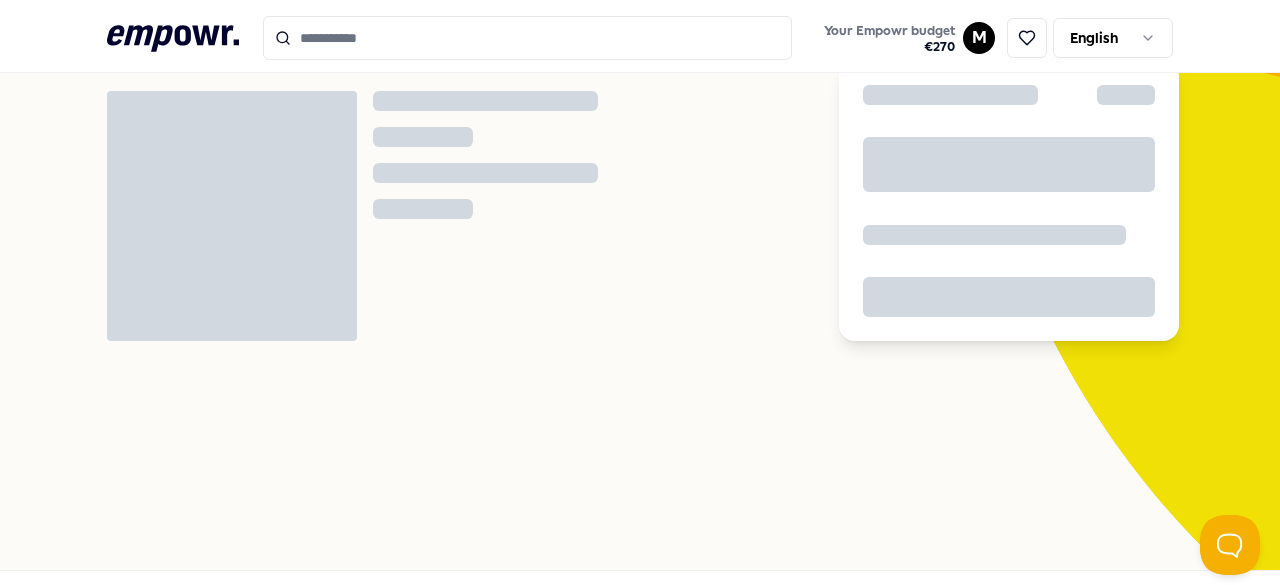 scroll, scrollTop: 129, scrollLeft: 0, axis: vertical 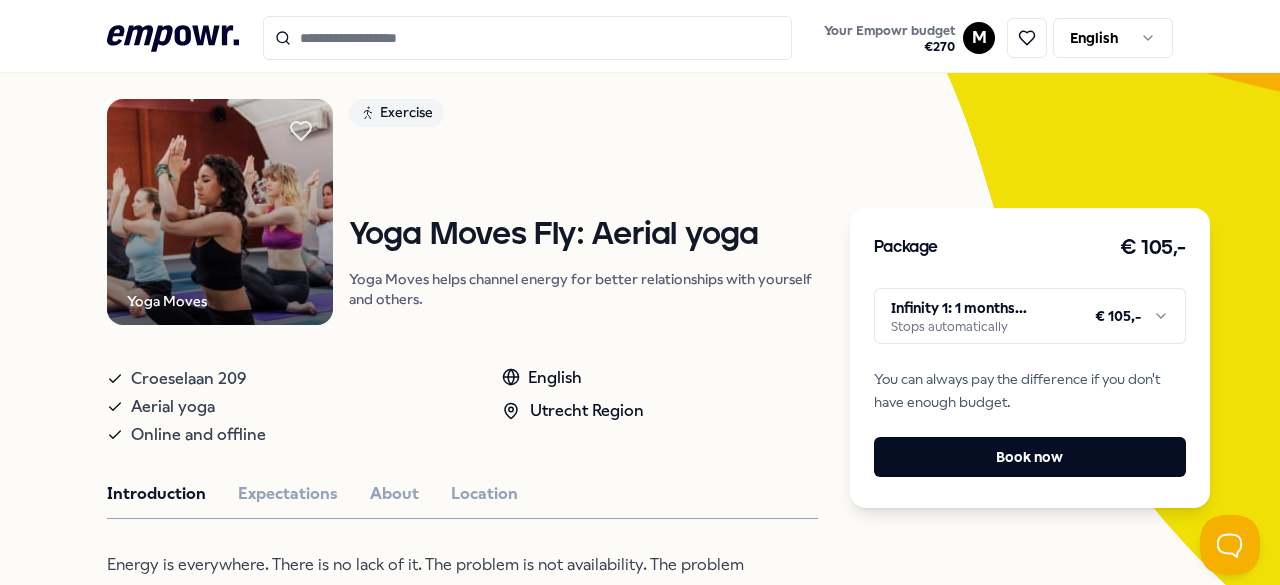 drag, startPoint x: 988, startPoint y: 314, endPoint x: 1056, endPoint y: 329, distance: 69.63476 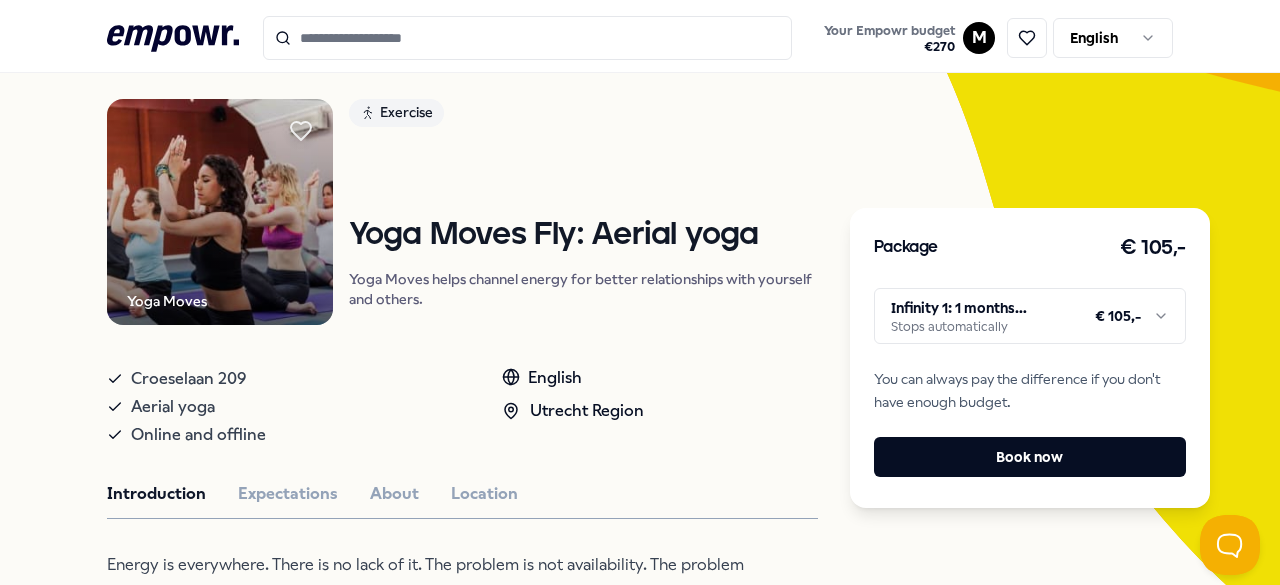 click on "Thrive Yoga: 12 weeks pregnancy yoga Thrive Yoga offers personal yoga and pilates classes in a cozy, safe environment. Pregnancy yoga Offline Groupsession Introduction Location Come home to Thrive Yoga. The personal yoga school of Amsterdam East. In our three cozy yoga studios in Zeeburg (Java Island), Oost (Indischbuurt) and IJburg, we offer you a safe place to completely unwind with a wide range of yoga and pilates classes. Recommended Nutrition & Lifestyle Products, Books & Apps A. Vogel: Supplementen From € 105,- Books Career How women rise How Women Rise identifies 12 habits hindering success and offers practical advice for overcoming them, empowering women to reach their career goals. English From € 20,- Relaxation Amsterdam Region Wellness House of Rituals: Mindspa English, Dutch" at bounding box center (640, 292) 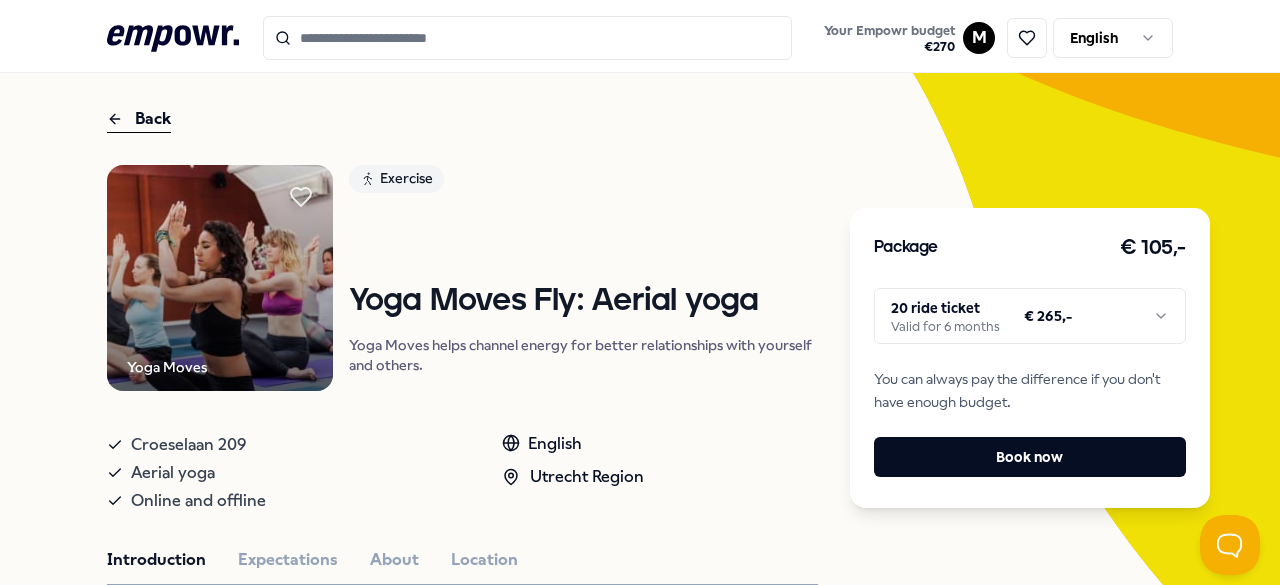 scroll, scrollTop: 75, scrollLeft: 0, axis: vertical 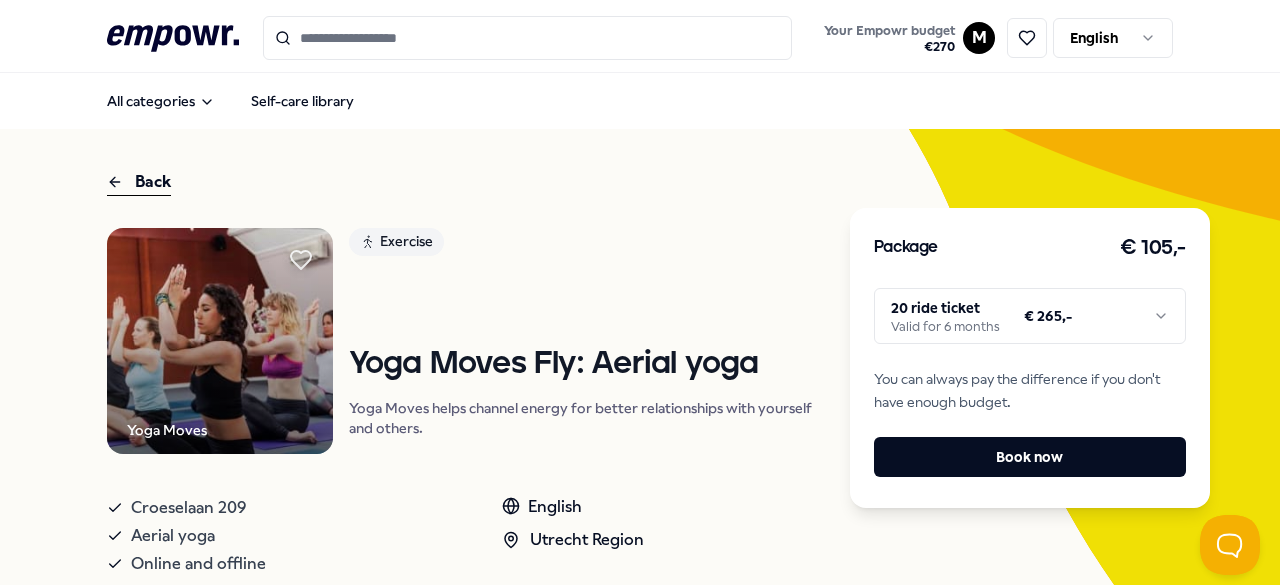 click on "Back" at bounding box center (139, 182) 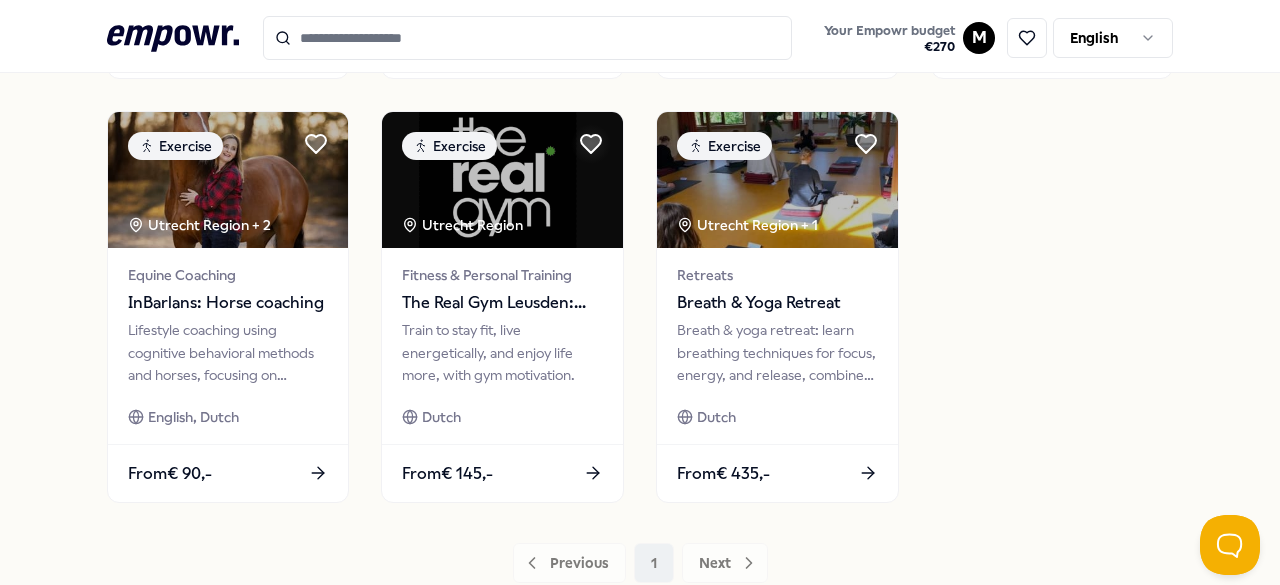 scroll, scrollTop: 978, scrollLeft: 0, axis: vertical 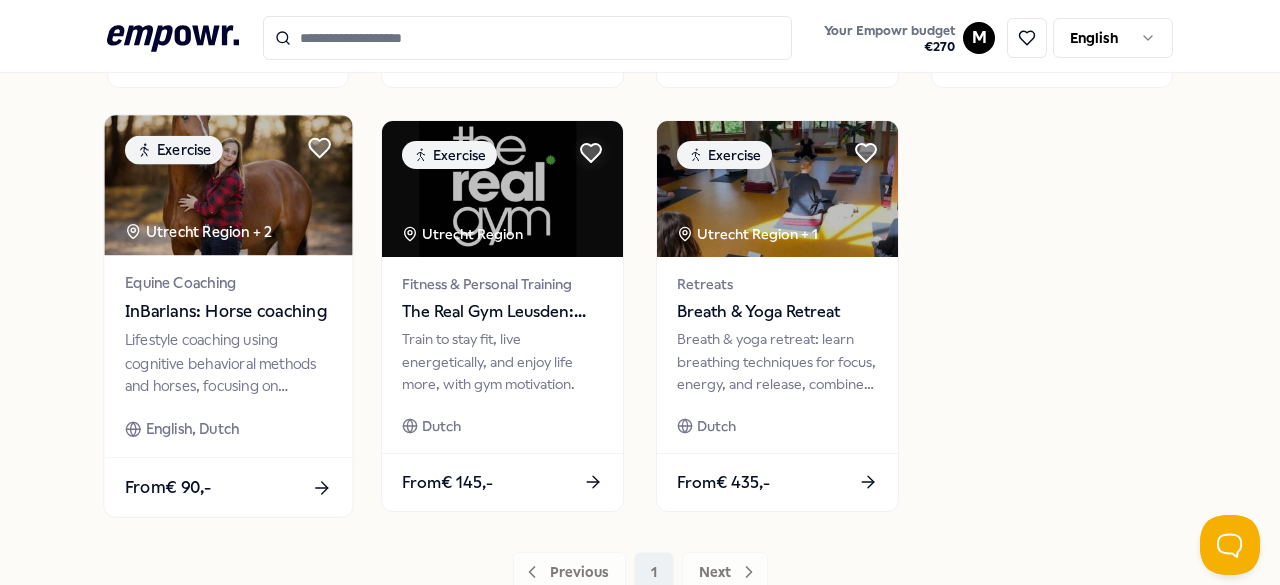 click on "From  € 90,-" at bounding box center (168, 487) 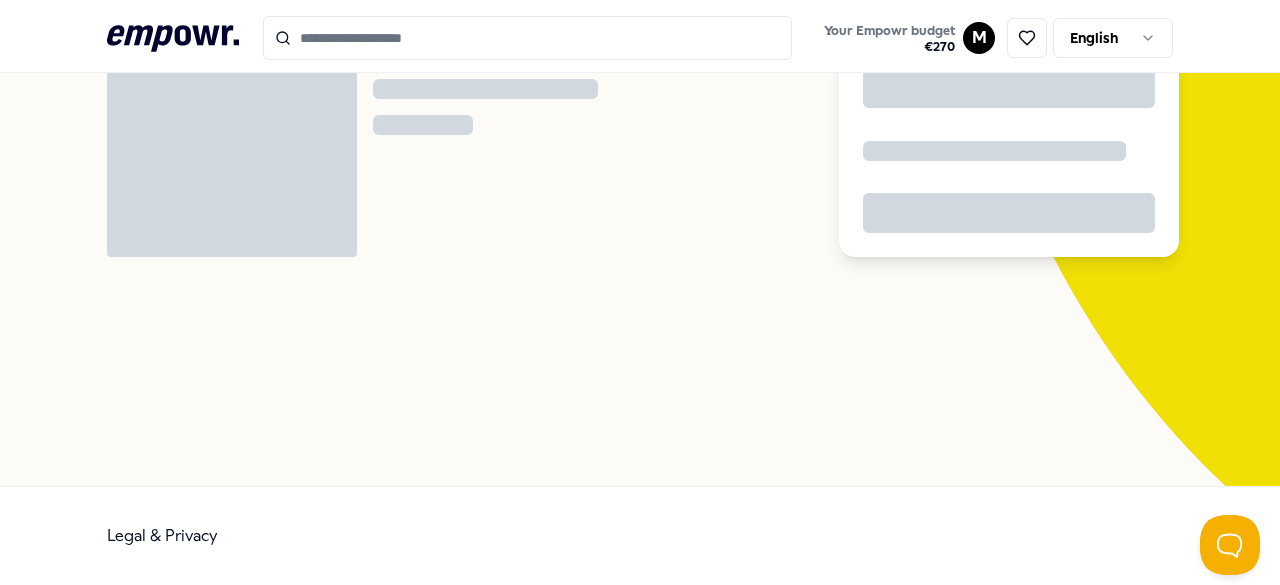 scroll, scrollTop: 129, scrollLeft: 0, axis: vertical 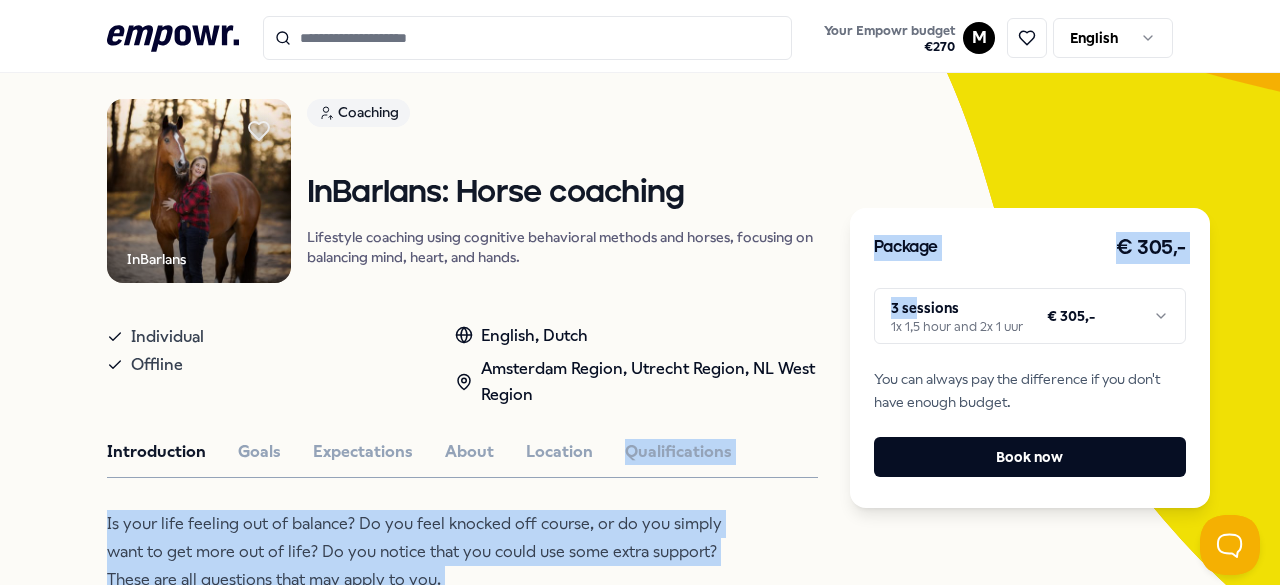 drag, startPoint x: 600, startPoint y: 417, endPoint x: 905, endPoint y: 299, distance: 327.03058 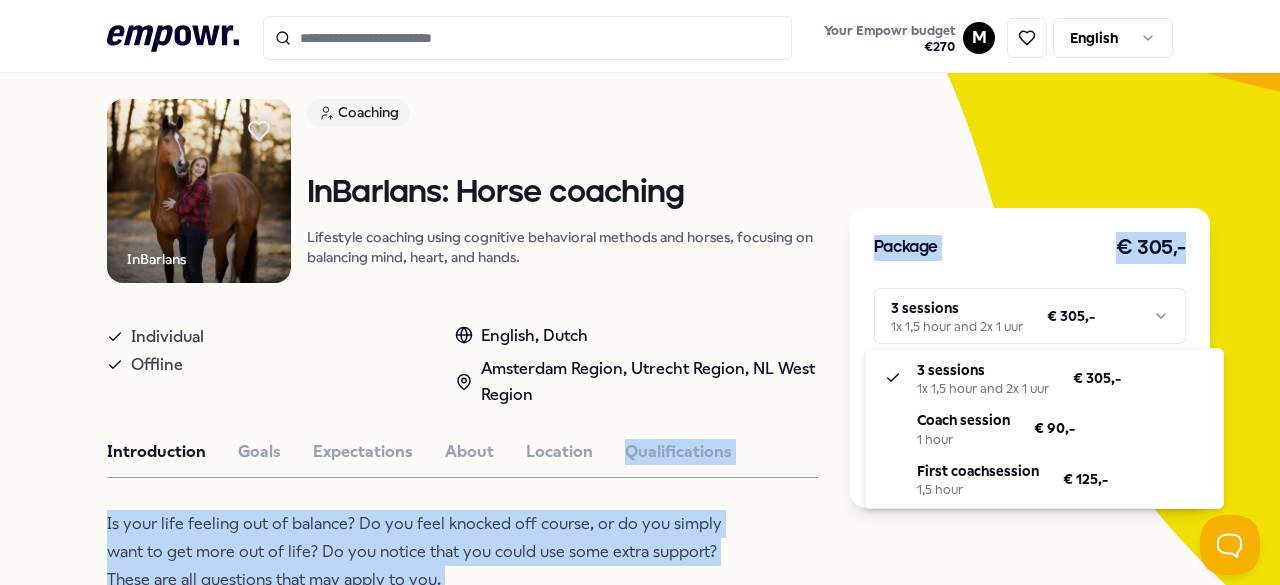 click on "InBarlans: Horse coaching Lifestyle coaching using cognitive behavioral methods and horses, focusing on balancing mind, heart, and hands. Individual Offline English, Dutch Amsterdam Region, Utrecht Region, [STATE] West Region Introduction Goals Expectations About Location Qualifications Is your life feeling out of balance? Do you feel knocked off course, or do you simply want to get more out of life? Do you notice that you could use some extra support? These are all questions that may apply to you. The way I coach is based on the principles of cognitive behavioral coaching and ACT - Acceptance and Commitment Therapy. As a coach, I guide you, alongside the horse, in the outdoors. Together, we explore how to bring your mind, heart, and hands more into balance. Recommended Coaching [STATE] West Region Sadness [PERSON] Dutch From € 90,- Exercise" at bounding box center (640, 292) 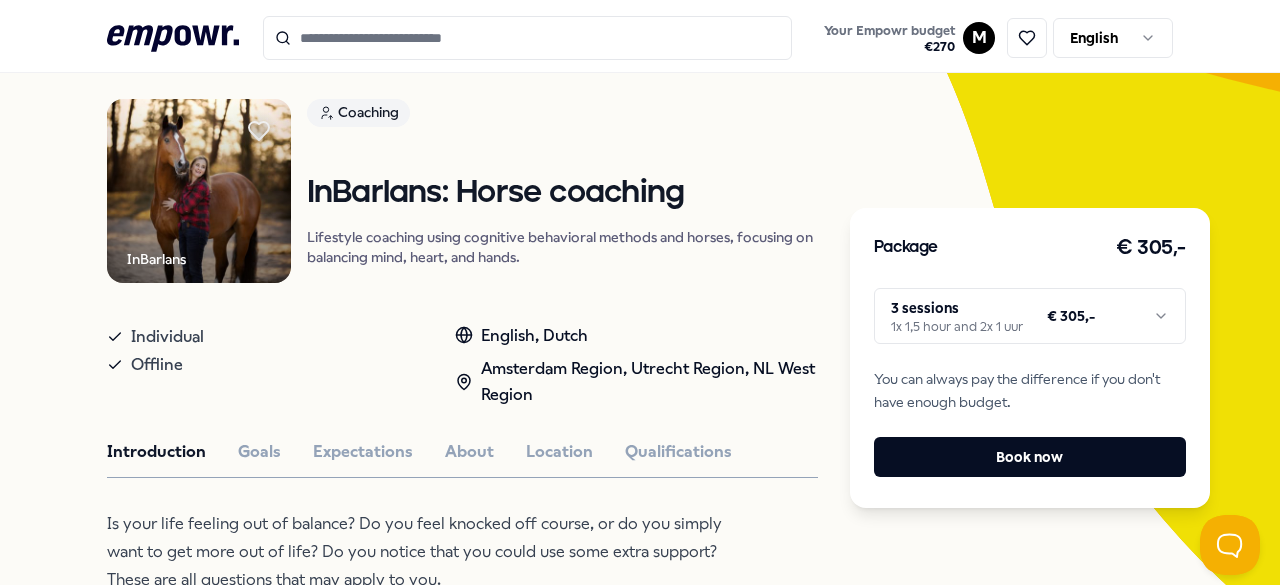 click on "InBarlans: Horse coaching Lifestyle coaching using cognitive behavioral methods and horses, focusing on balancing mind, heart, and hands. Individual Offline English, Dutch Amsterdam Region, Utrecht Region, [STATE] West Region Introduction Goals Expectations About Location Qualifications Is your life feeling out of balance? Do you feel knocked off course, or do you simply want to get more out of life? Do you notice that you could use some extra support? These are all questions that may apply to you. The way I coach is based on the principles of cognitive behavioral coaching and ACT - Acceptance and Commitment Therapy. As a coach, I guide you, alongside the horse, in the outdoors. Together, we explore how to bring your mind, heart, and hands more into balance. Recommended Coaching [STATE] West Region Sadness [PERSON] Dutch From € 90,- Exercise" at bounding box center (640, 292) 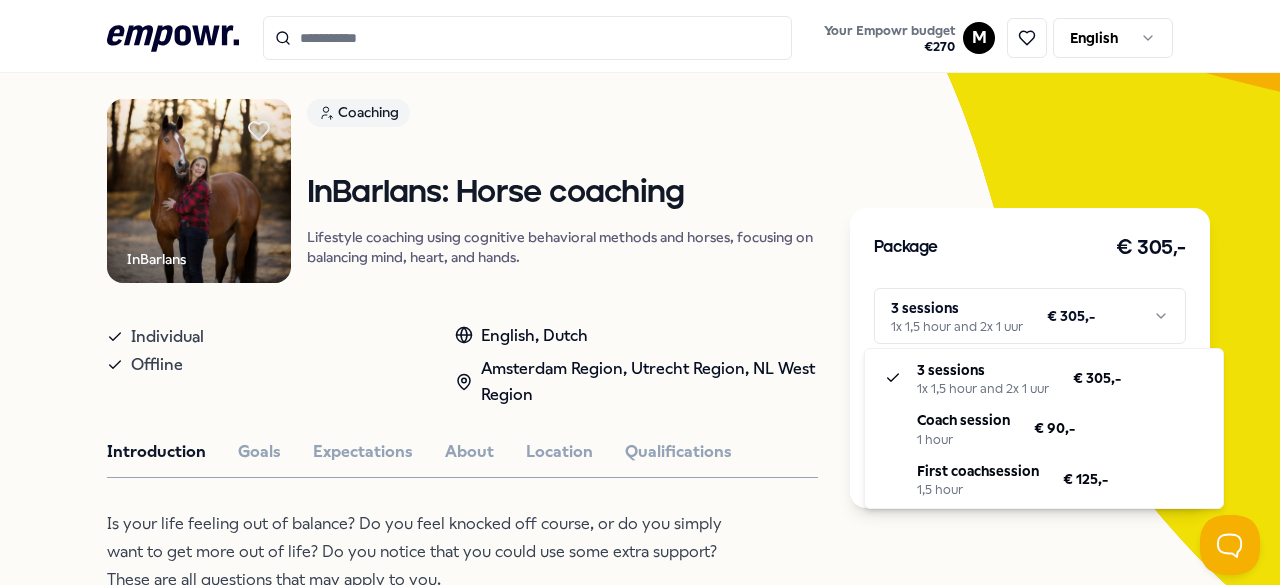 click on "InBarlans: Horse coaching Lifestyle coaching using cognitive behavioral methods and horses, focusing on balancing mind, heart, and hands. Individual Offline English, Dutch Amsterdam Region, Utrecht Region, [STATE] West Region Introduction Goals Expectations About Location Qualifications Is your life feeling out of balance? Do you feel knocked off course, or do you simply want to get more out of life? Do you notice that you could use some extra support? These are all questions that may apply to you. The way I coach is based on the principles of cognitive behavioral coaching and ACT - Acceptance and Commitment Therapy. As a coach, I guide you, alongside the horse, in the outdoors. Together, we explore how to bring your mind, heart, and hands more into balance. Recommended Coaching [STATE] West Region Sadness [PERSON] Dutch From € 90,- Exercise" at bounding box center [640, 292] 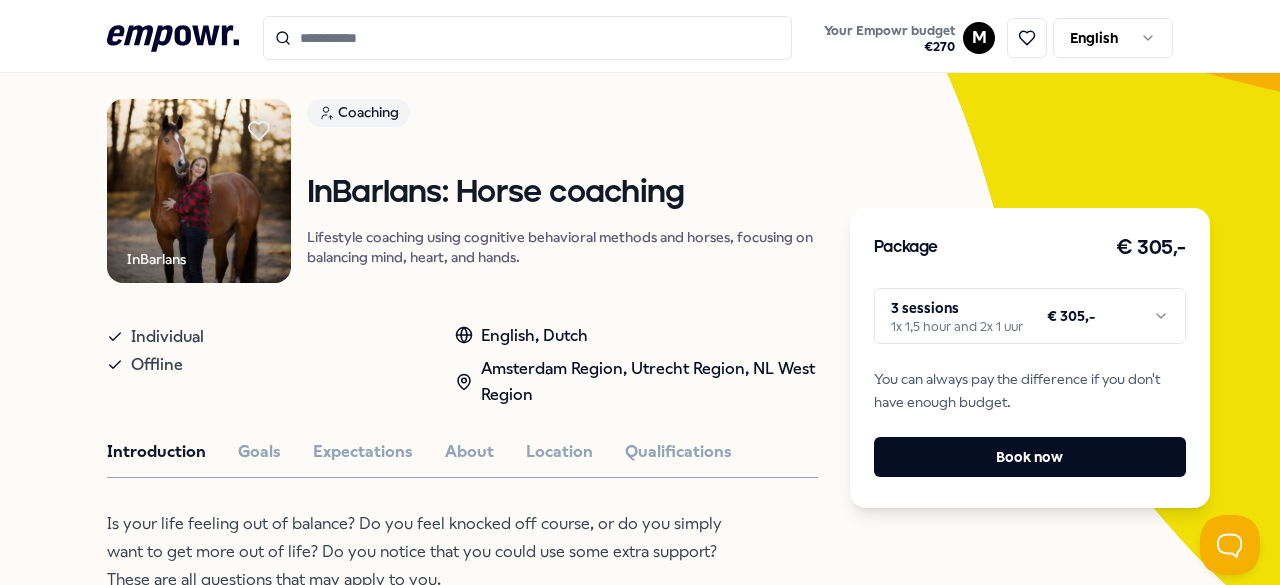 click on "InBarlans: Horse coaching Lifestyle coaching using cognitive behavioral methods and horses, focusing on balancing mind, heart, and hands. Individual Offline English, Dutch Amsterdam Region, Utrecht Region, [STATE] West Region Introduction Goals Expectations About Location Qualifications Is your life feeling out of balance? Do you feel knocked off course, or do you simply want to get more out of life? Do you notice that you could use some extra support? These are all questions that may apply to you. The way I coach is based on the principles of cognitive behavioral coaching and ACT - Acceptance and Commitment Therapy. As a coach, I guide you, alongside the horse, in the outdoors. Together, we explore how to bring your mind, heart, and hands more into balance. Recommended Coaching [STATE] West Region Sadness [PERSON] Dutch From € 90,- Exercise" at bounding box center (640, 292) 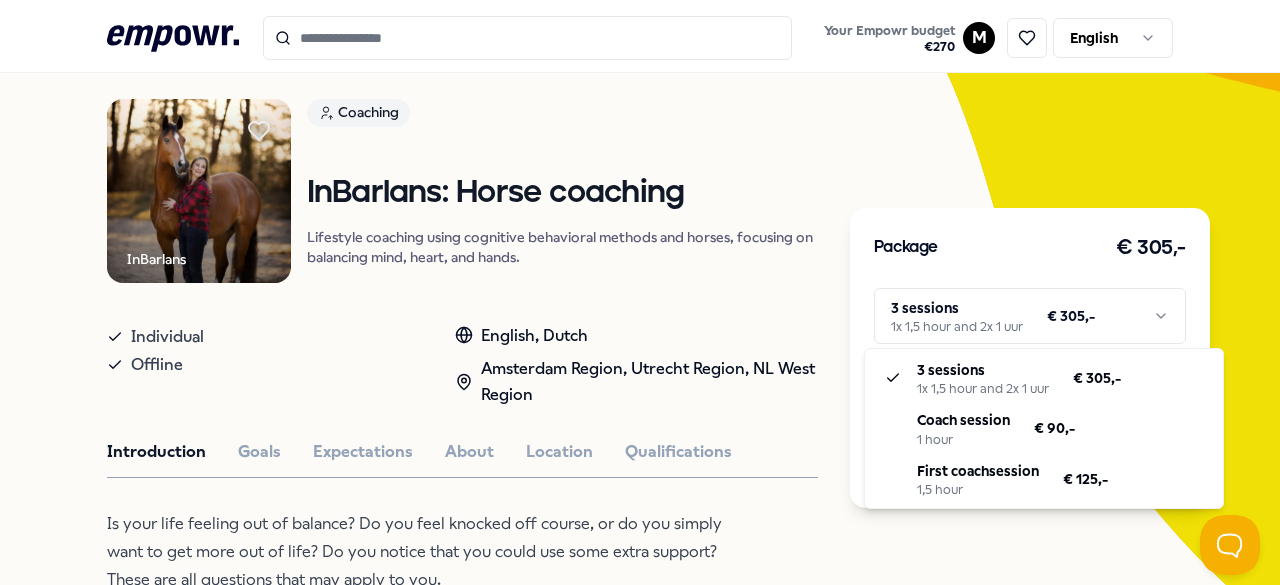 click on "InBarlans: Horse coaching Lifestyle coaching using cognitive behavioral methods and horses, focusing on balancing mind, heart, and hands. Individual Offline English, Dutch Amsterdam Region, Utrecht Region, [STATE] West Region Introduction Goals Expectations About Location Qualifications Is your life feeling out of balance? Do you feel knocked off course, or do you simply want to get more out of life? Do you notice that you could use some extra support? These are all questions that may apply to you. The way I coach is based on the principles of cognitive behavioral coaching and ACT - Acceptance and Commitment Therapy. As a coach, I guide you, alongside the horse, in the outdoors. Together, we explore how to bring your mind, heart, and hands more into balance. Recommended Coaching [STATE] West Region Sadness [PERSON] Dutch From € 90,- Exercise" at bounding box center [640, 292] 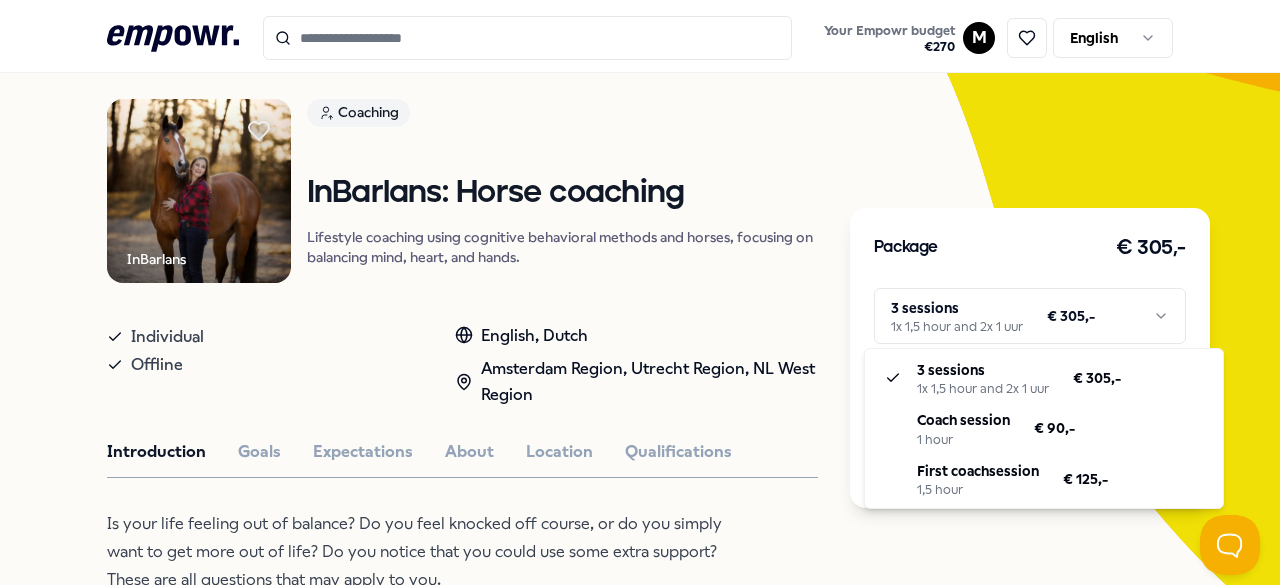 click on "InBarlans: Horse coaching Lifestyle coaching using cognitive behavioral methods and horses, focusing on balancing mind, heart, and hands. Individual Offline English, Dutch Amsterdam Region, Utrecht Region, [STATE] West Region Introduction Goals Expectations About Location Qualifications Is your life feeling out of balance? Do you feel knocked off course, or do you simply want to get more out of life? Do you notice that you could use some extra support? These are all questions that may apply to you. The way I coach is based on the principles of cognitive behavioral coaching and ACT - Acceptance and Commitment Therapy. As a coach, I guide you, alongside the horse, in the outdoors. Together, we explore how to bring your mind, heart, and hands more into balance. Recommended Coaching [STATE] West Region Sadness [PERSON] Dutch From € 90,- Exercise" at bounding box center (640, 292) 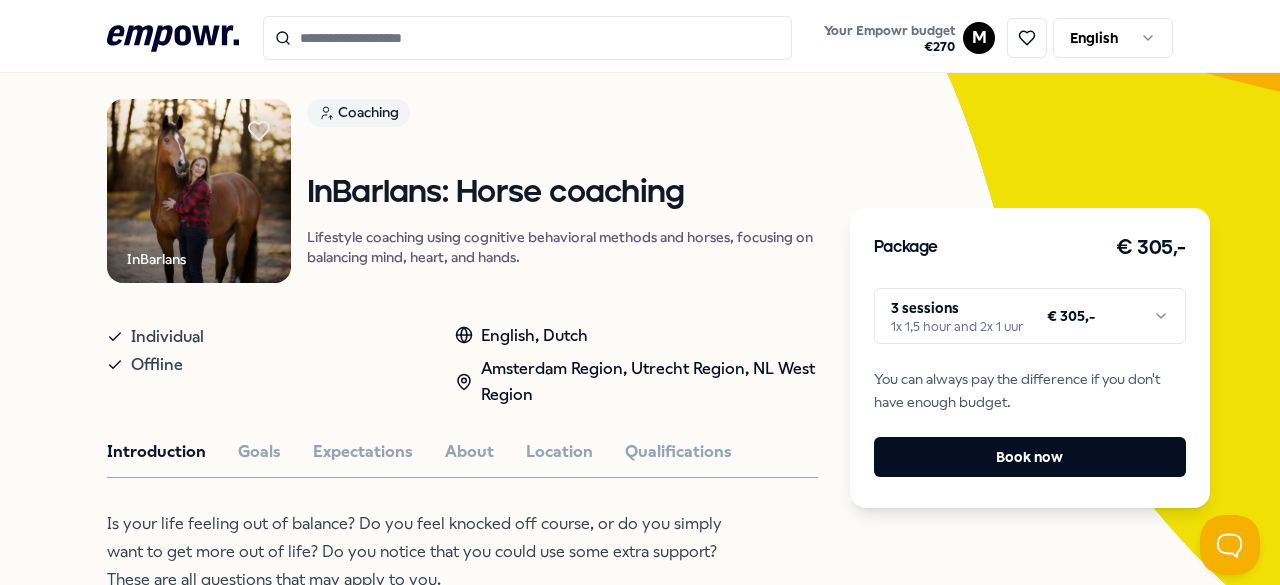 click on "InBarlans: Horse coaching Lifestyle coaching using cognitive behavioral methods and horses, focusing on balancing mind, heart, and hands. Individual Offline English, Dutch Amsterdam Region, Utrecht Region, [STATE] West Region Introduction Goals Expectations About Location Qualifications Is your life feeling out of balance? Do you feel knocked off course, or do you simply want to get more out of life? Do you notice that you could use some extra support? These are all questions that may apply to you. The way I coach is based on the principles of cognitive behavioral coaching and ACT - Acceptance and Commitment Therapy. As a coach, I guide you, alongside the horse, in the outdoors. Together, we explore how to bring your mind, heart, and hands more into balance. Recommended Coaching [STATE] West Region Sadness [PERSON] Dutch From € 90,- Exercise" at bounding box center (640, 292) 